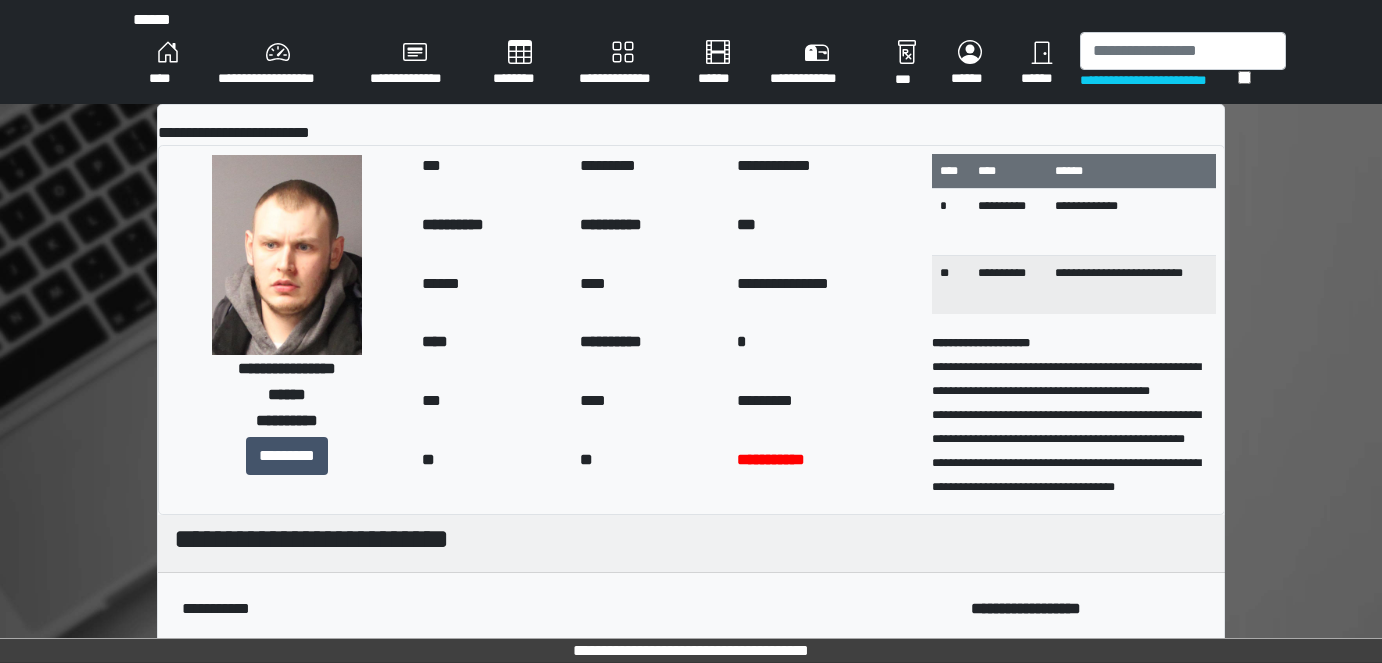 scroll, scrollTop: 0, scrollLeft: 0, axis: both 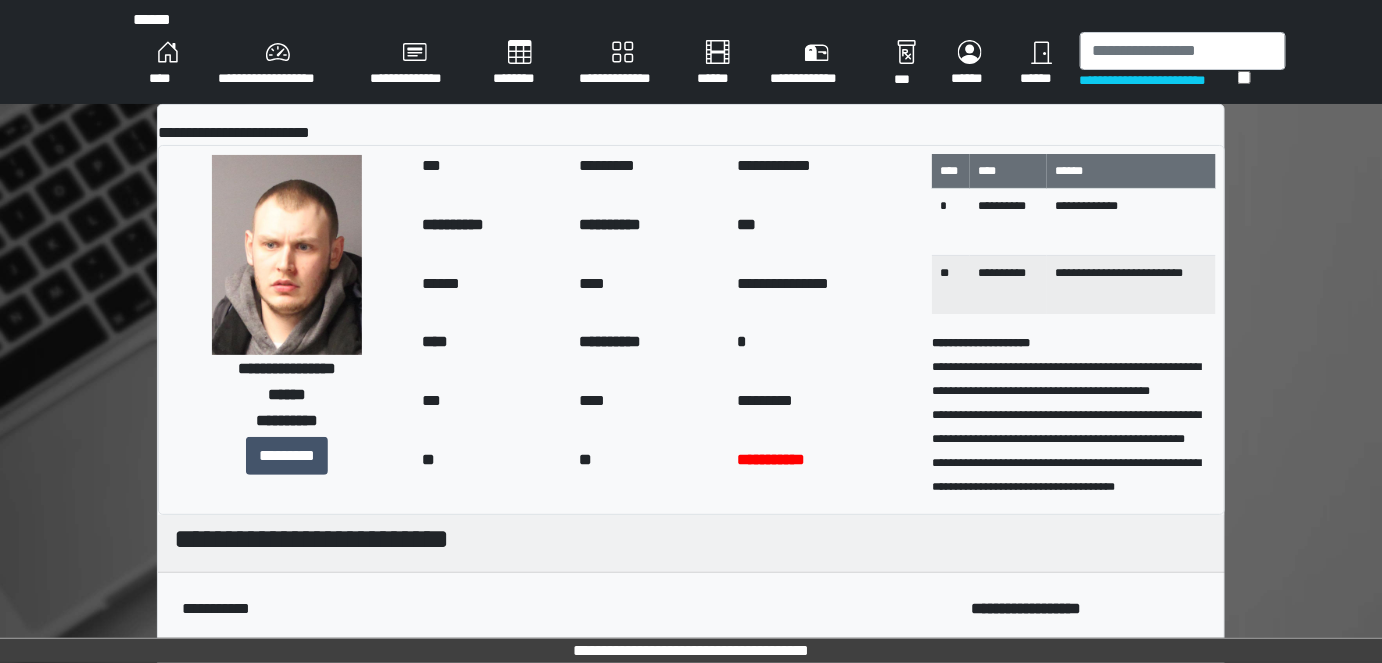 click on "******" at bounding box center (1042, 64) 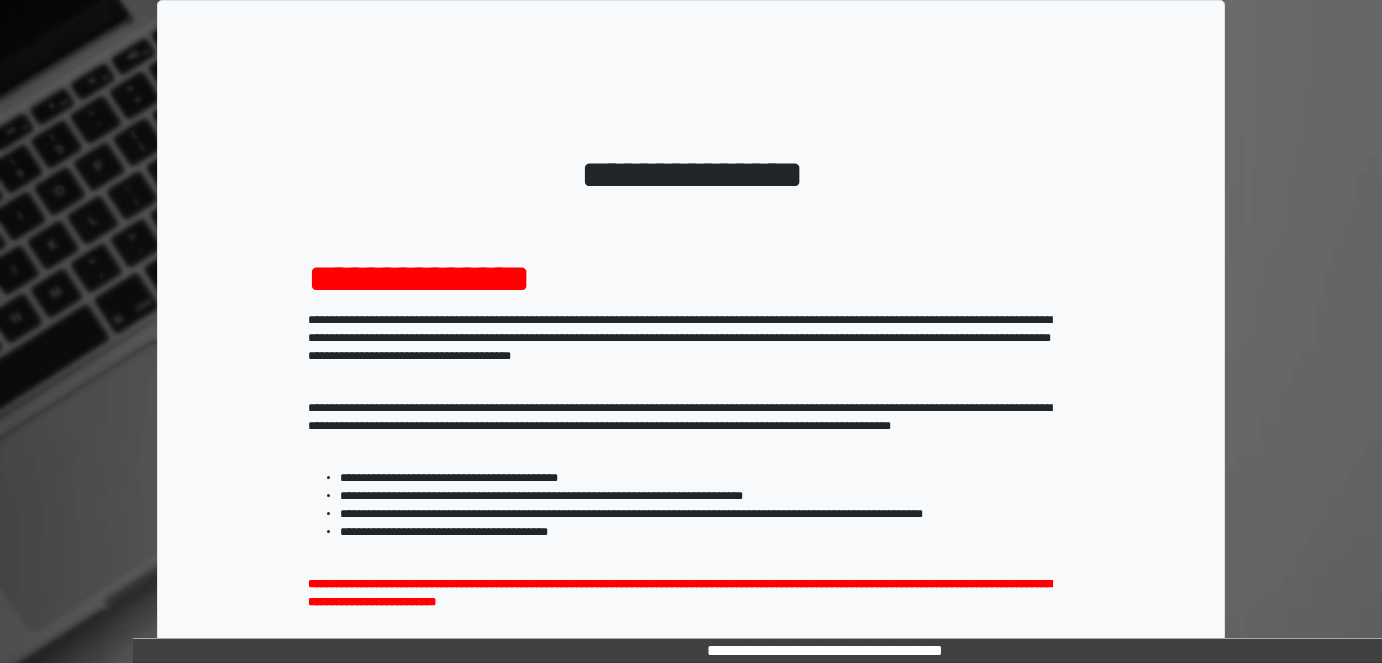 scroll, scrollTop: 0, scrollLeft: 0, axis: both 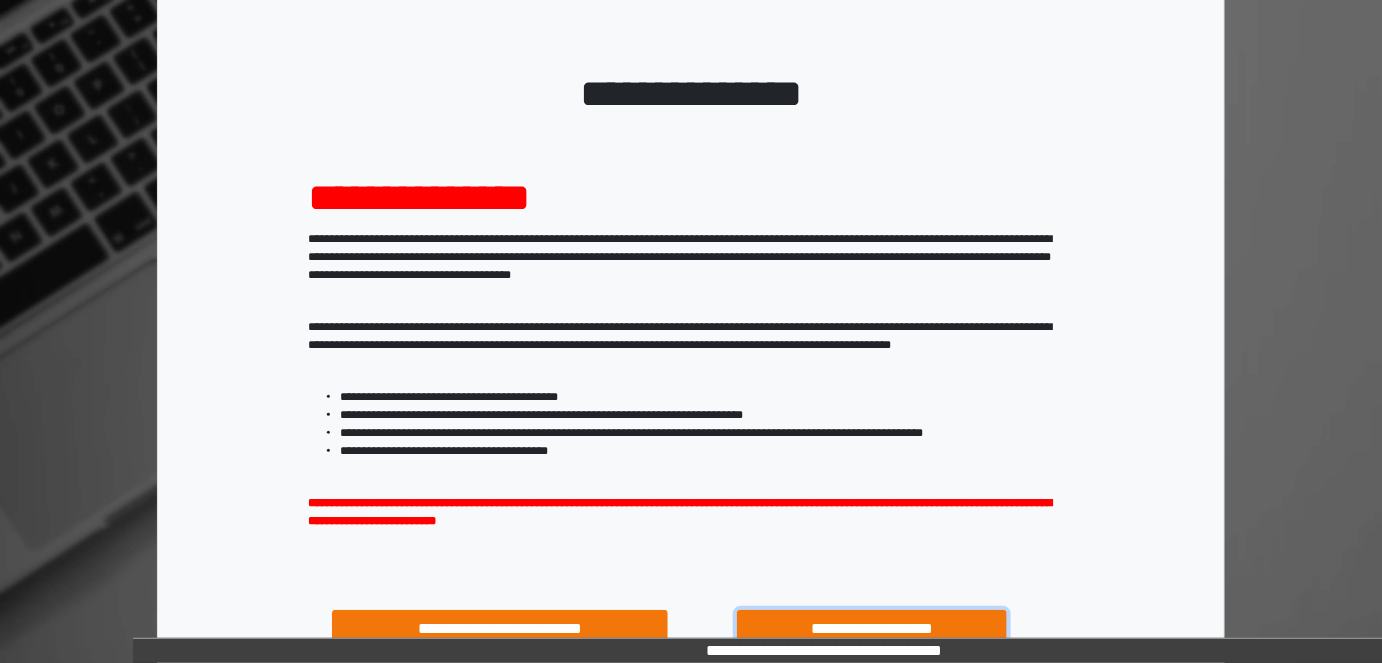 click on "**********" at bounding box center [871, 628] 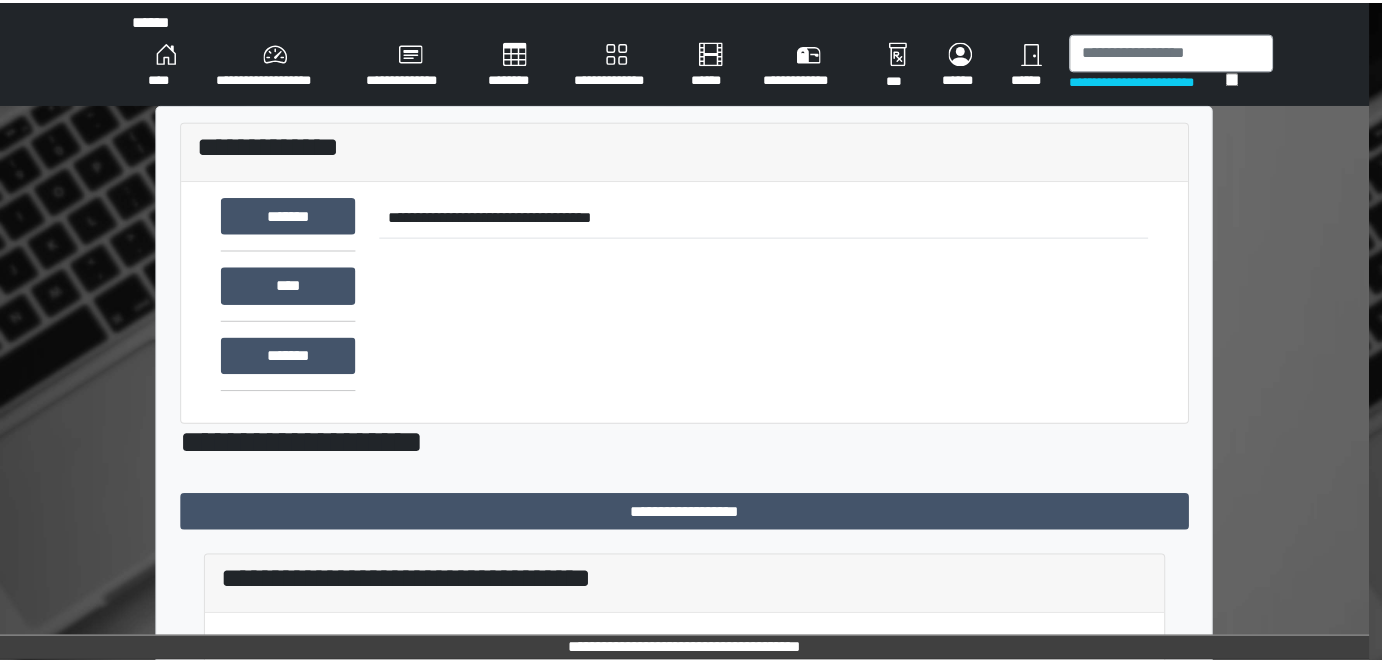 scroll, scrollTop: 0, scrollLeft: 0, axis: both 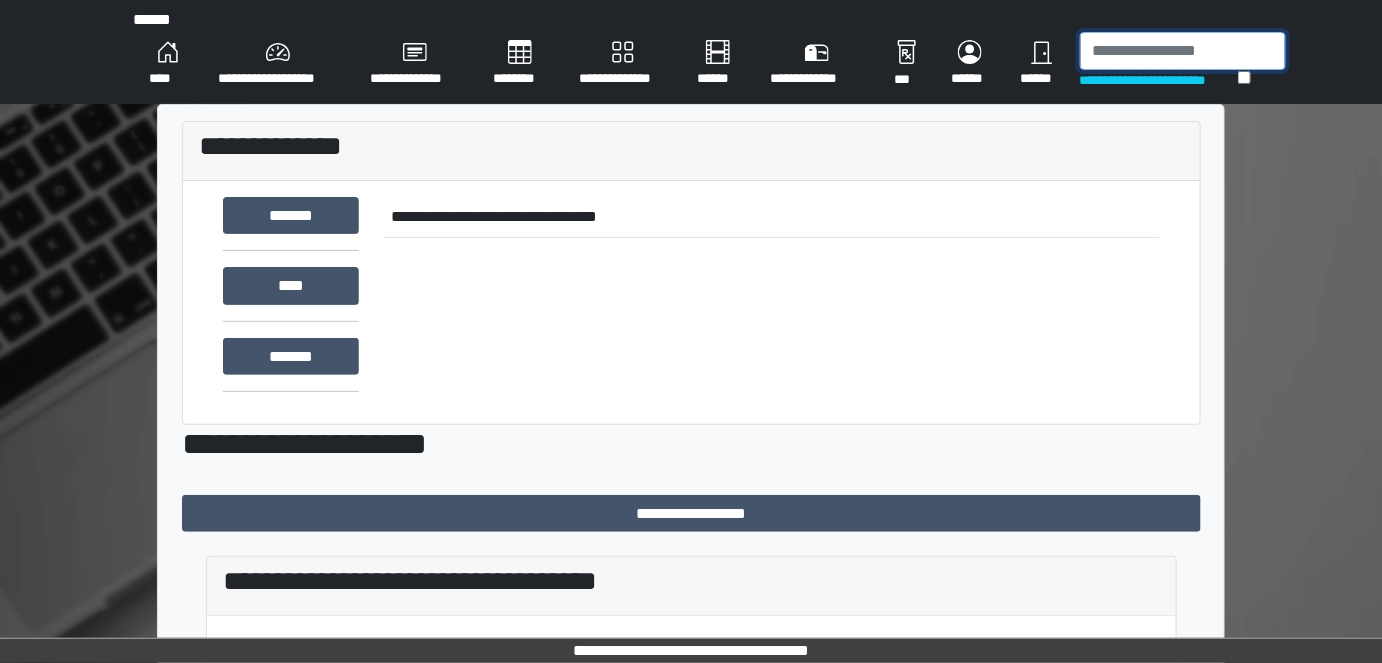 click at bounding box center [1183, 51] 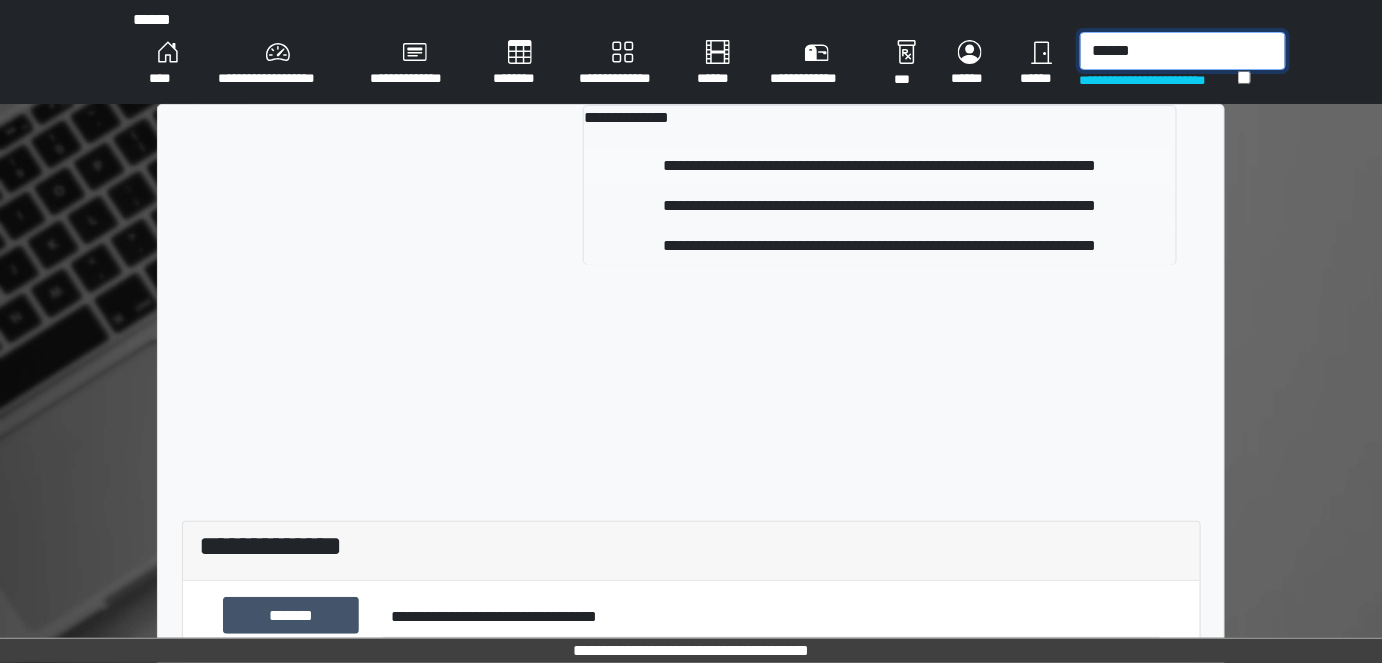 type on "******" 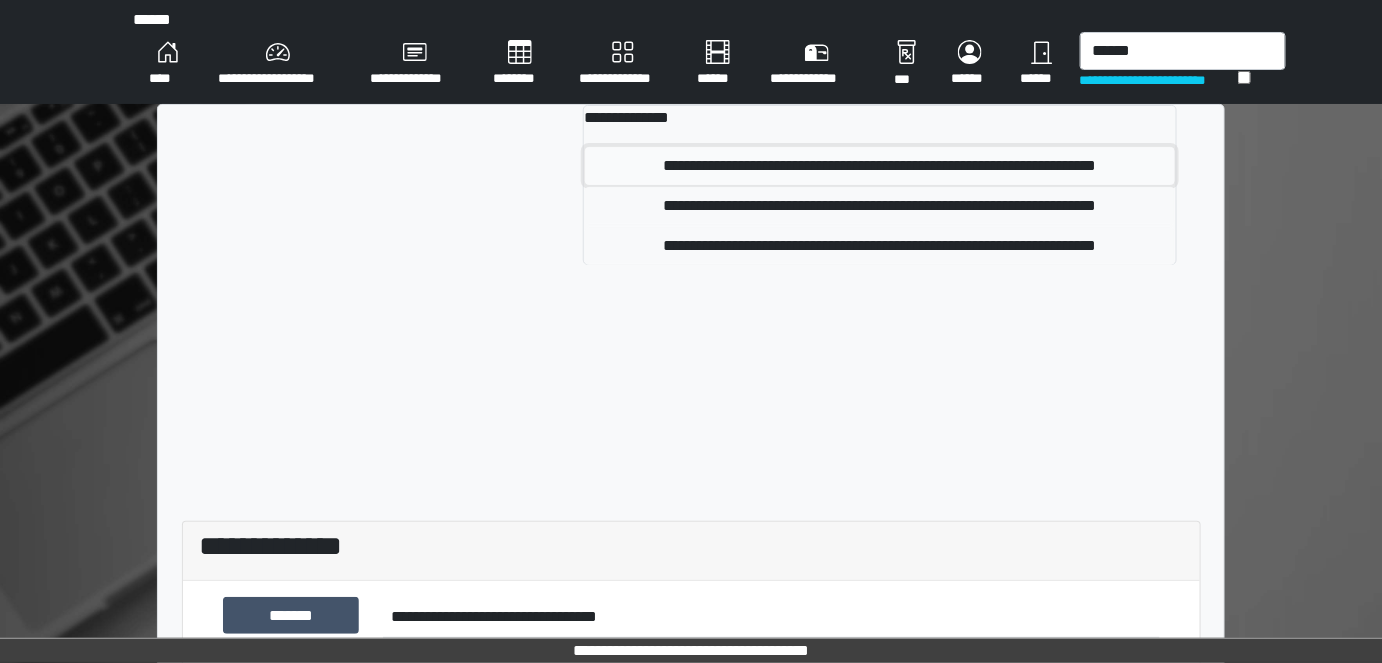 click on "**********" at bounding box center [880, 166] 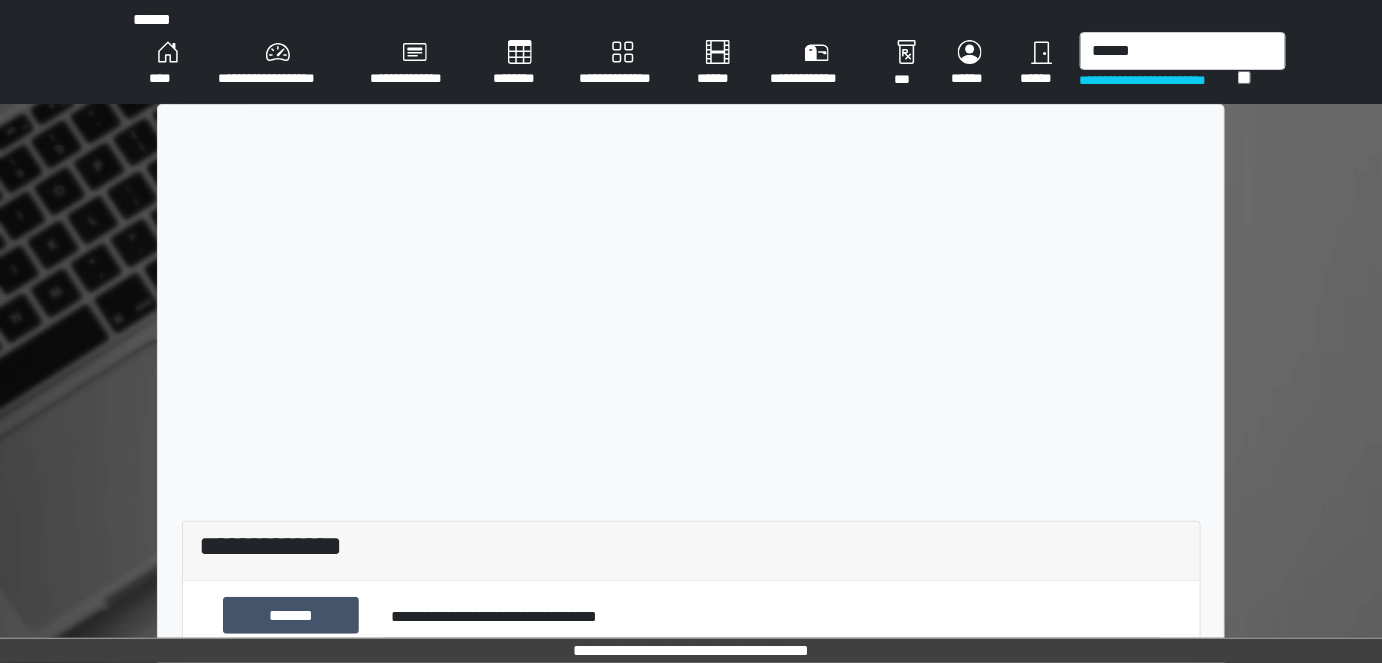 type 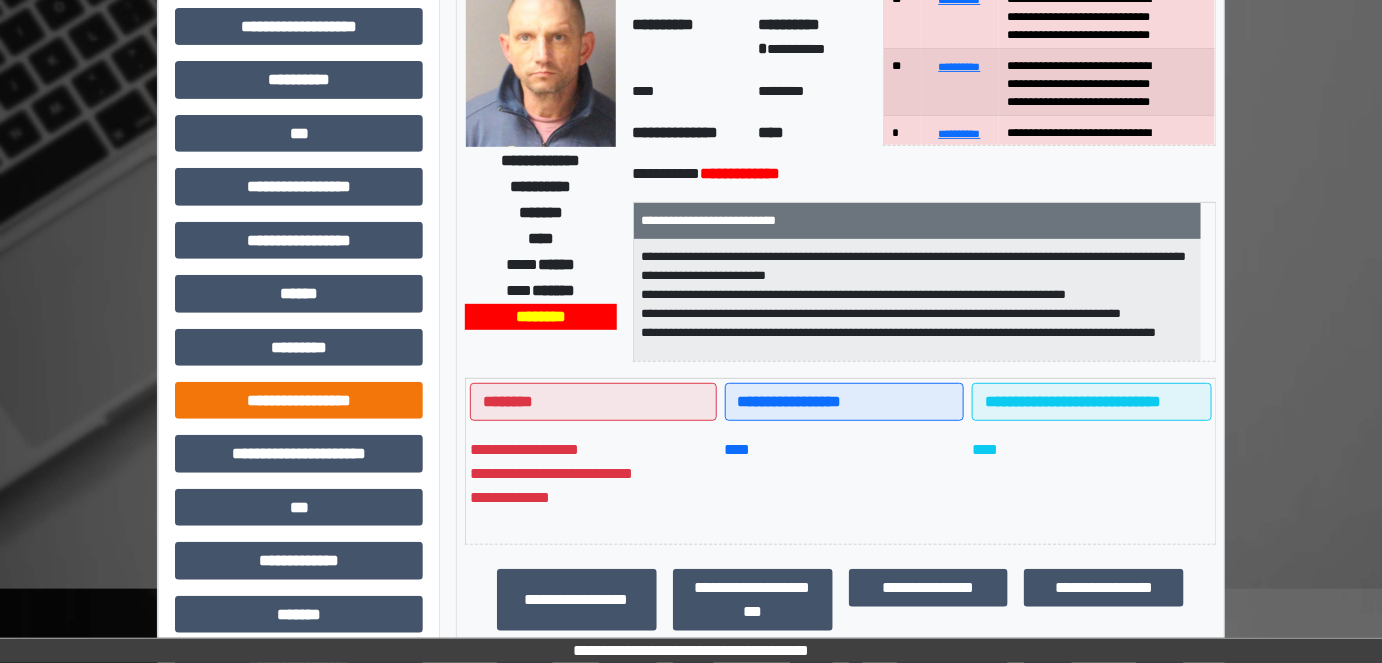 scroll, scrollTop: 363, scrollLeft: 0, axis: vertical 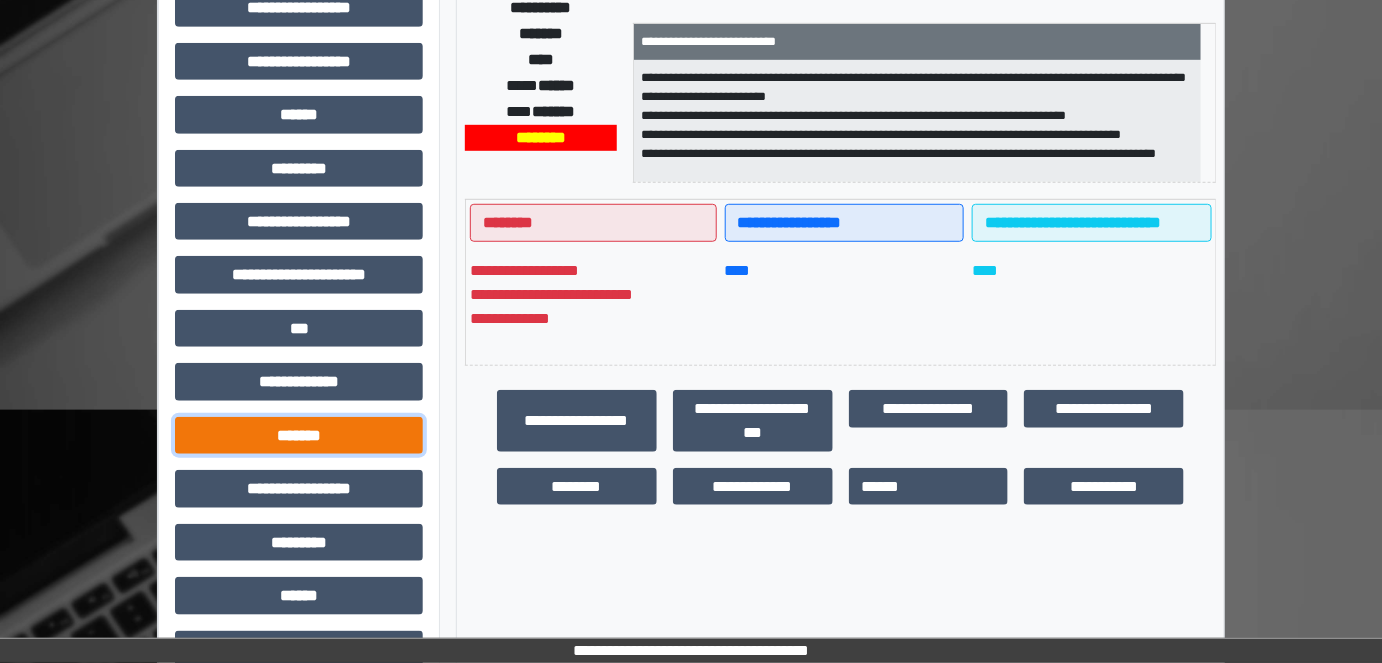 click on "*******" at bounding box center (299, 435) 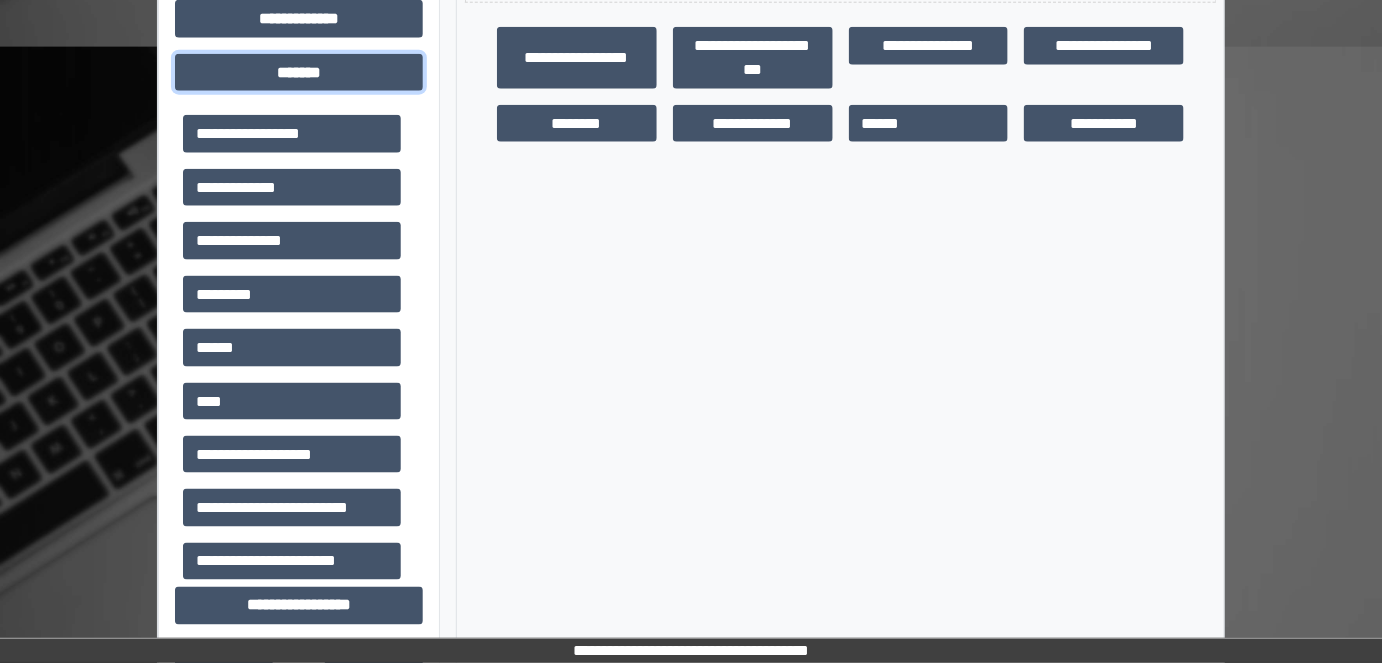 scroll, scrollTop: 727, scrollLeft: 0, axis: vertical 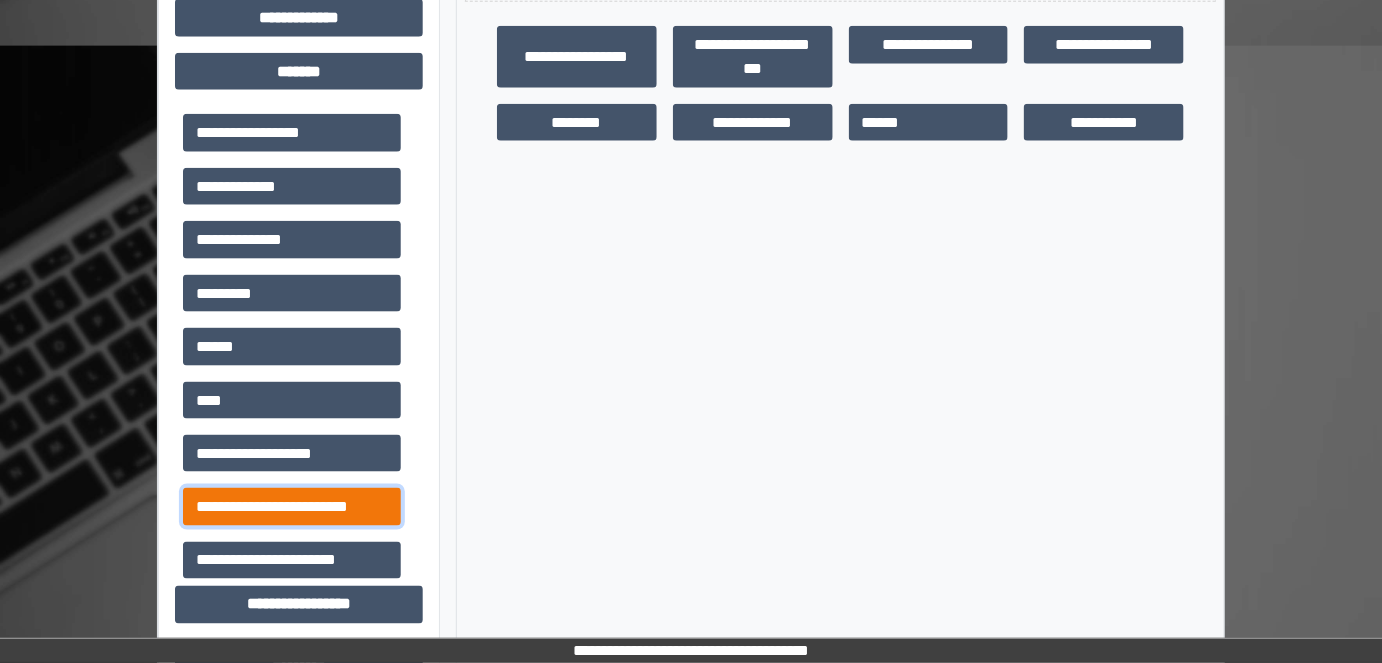 click on "**********" at bounding box center (292, 506) 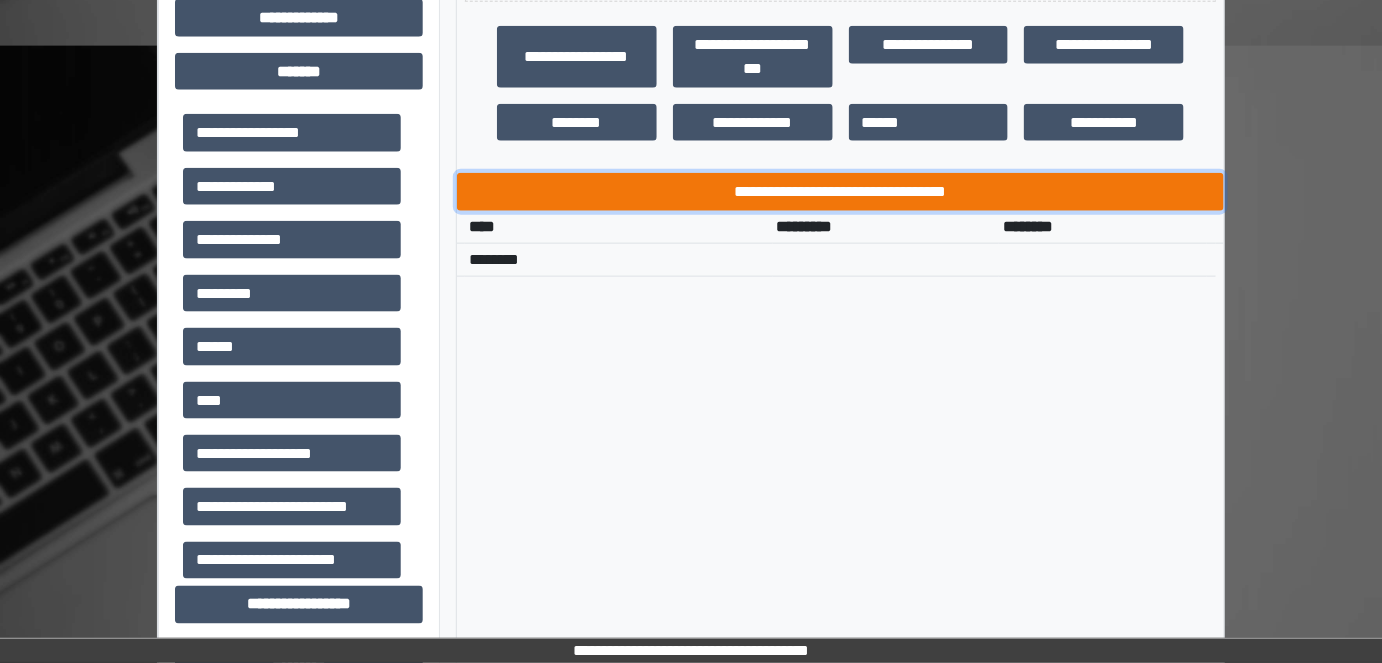 click on "**********" at bounding box center (841, 191) 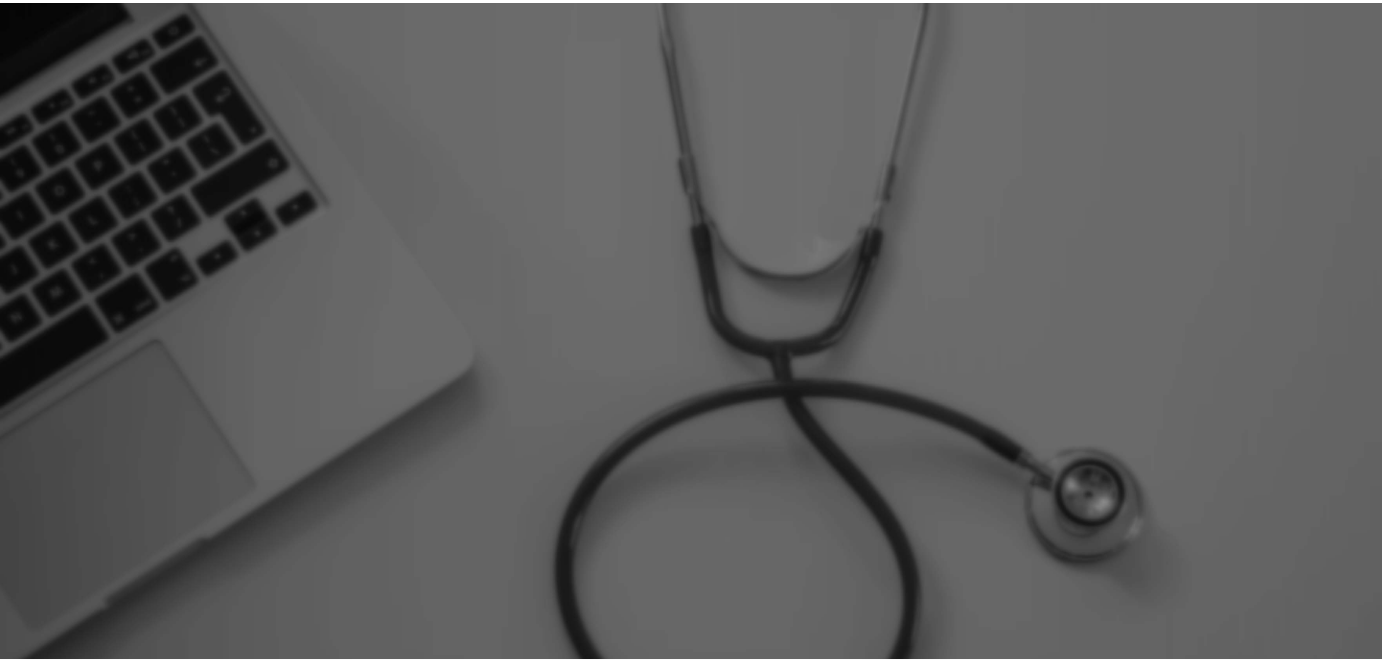scroll, scrollTop: 0, scrollLeft: 0, axis: both 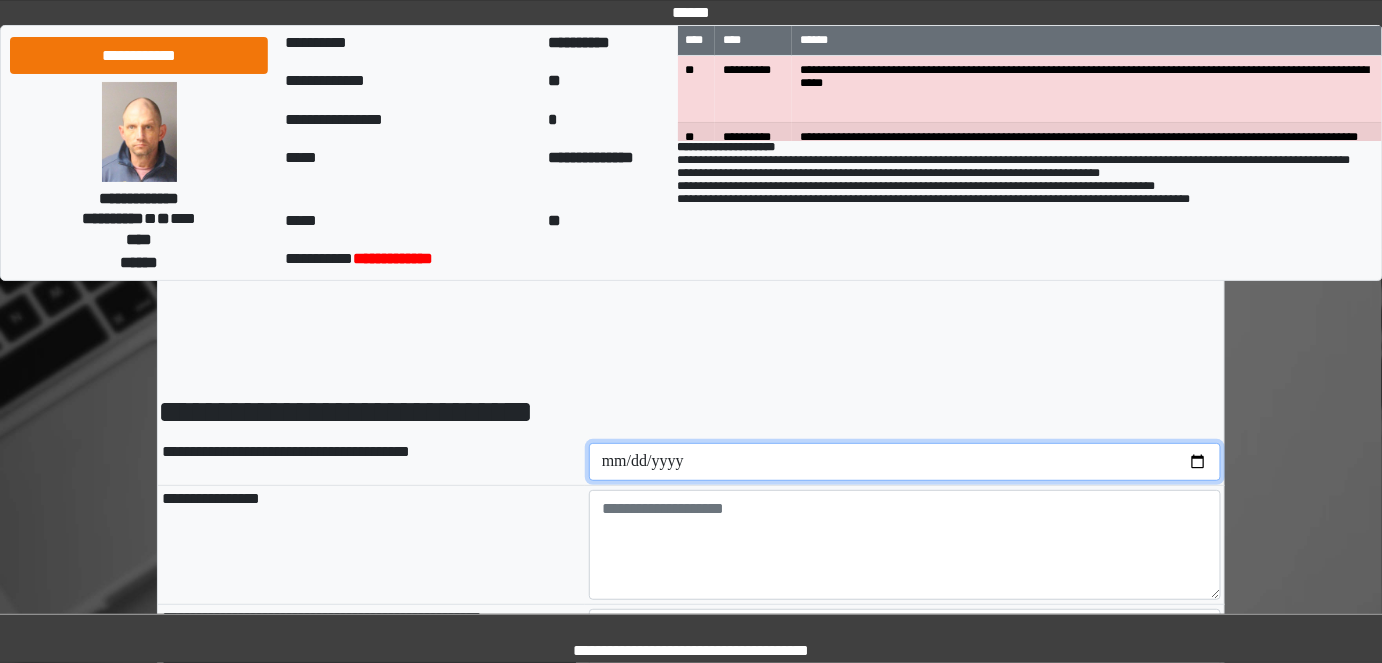 click at bounding box center [905, 462] 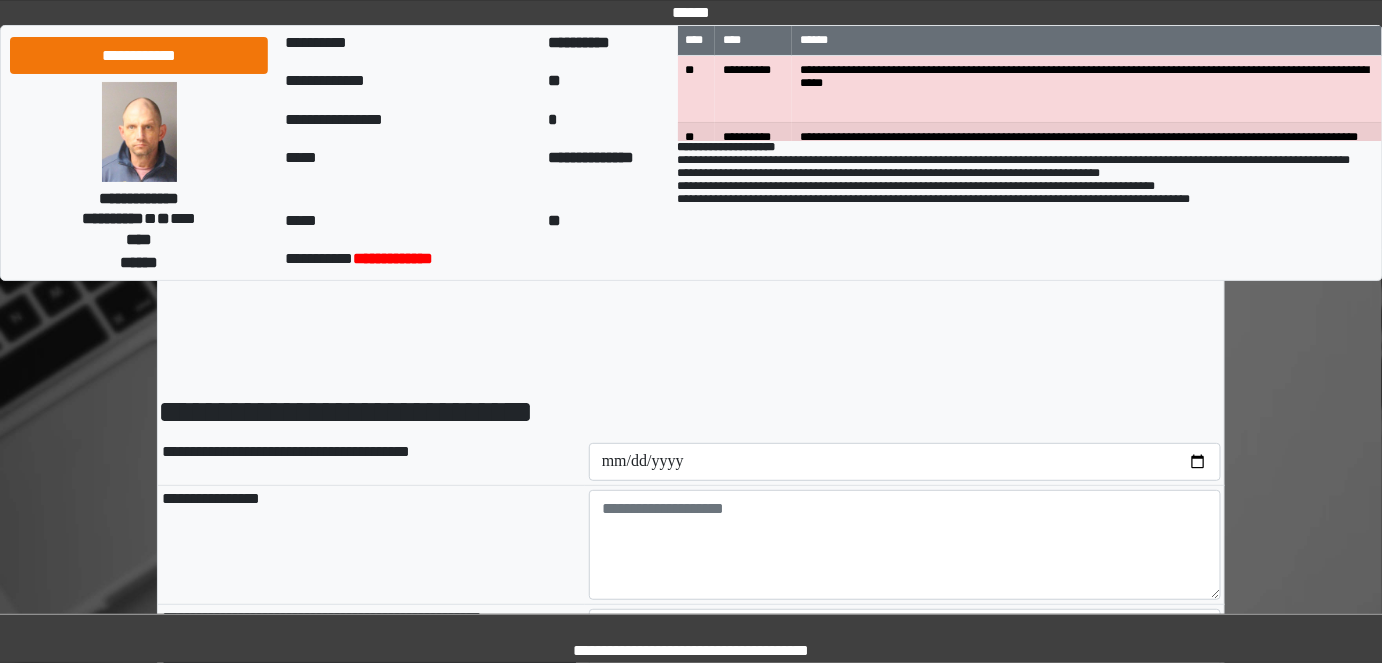 click at bounding box center [905, 545] 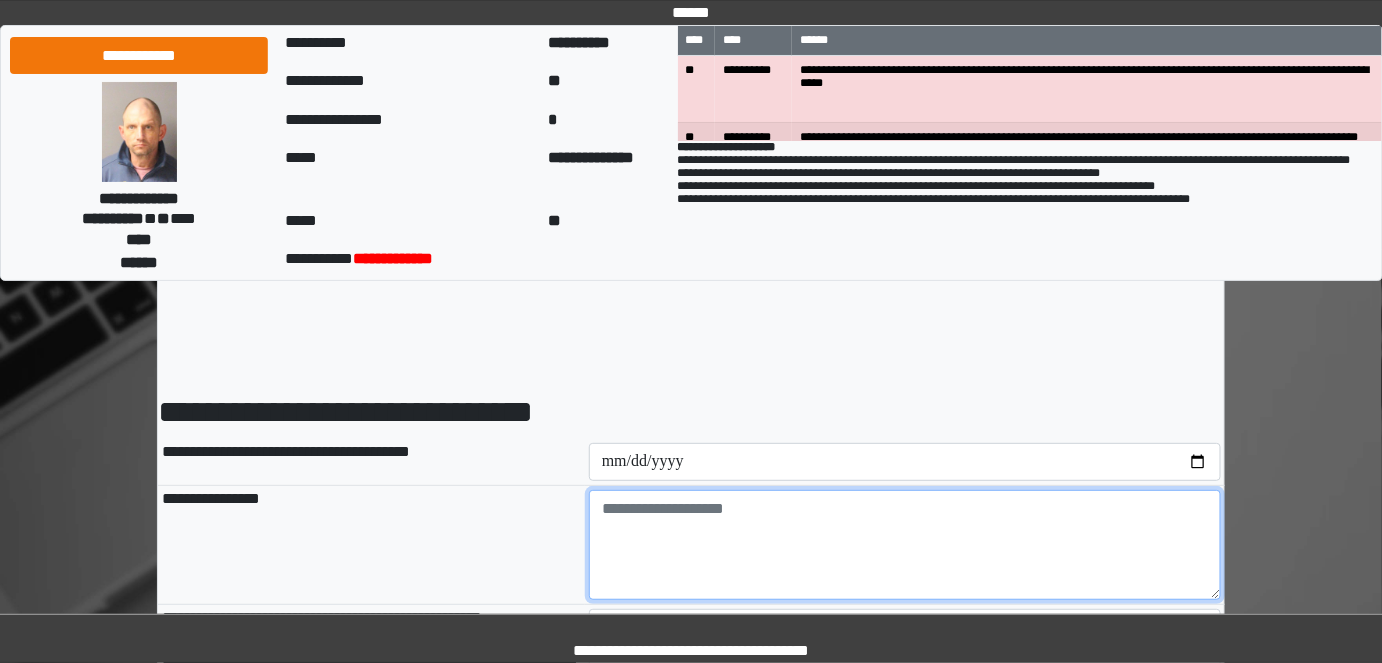 click at bounding box center [905, 545] 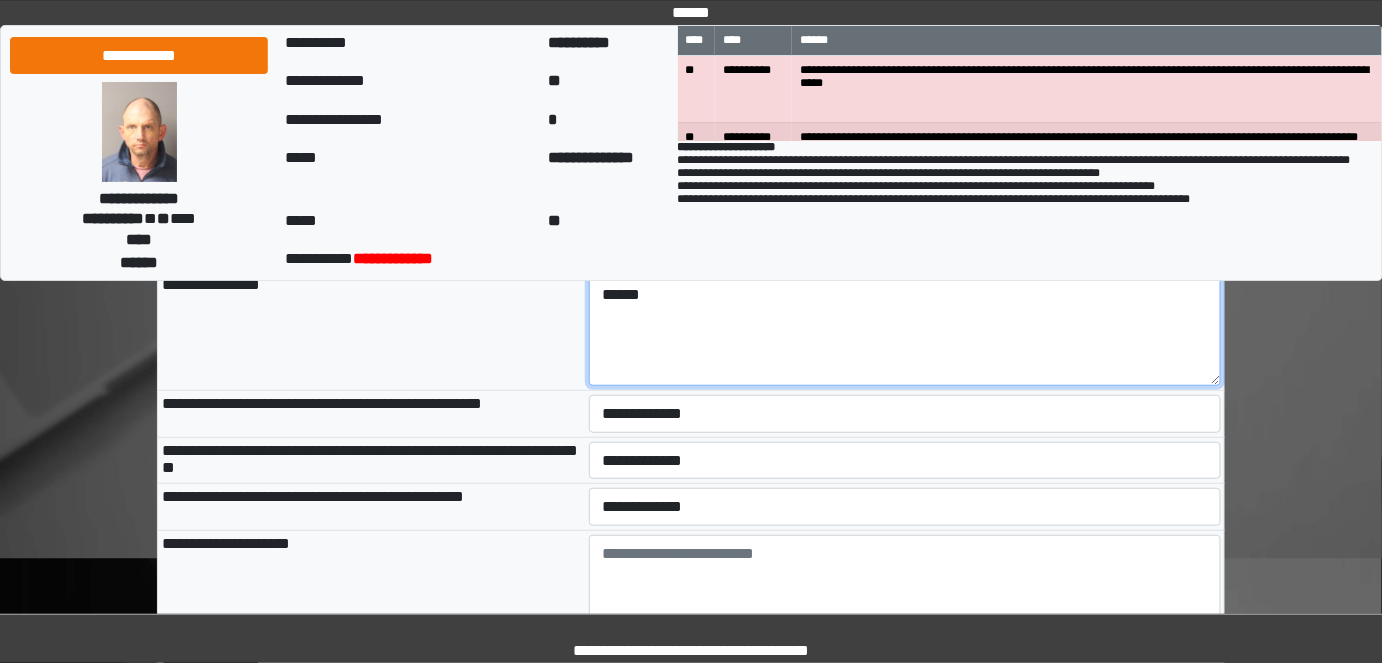 scroll, scrollTop: 272, scrollLeft: 0, axis: vertical 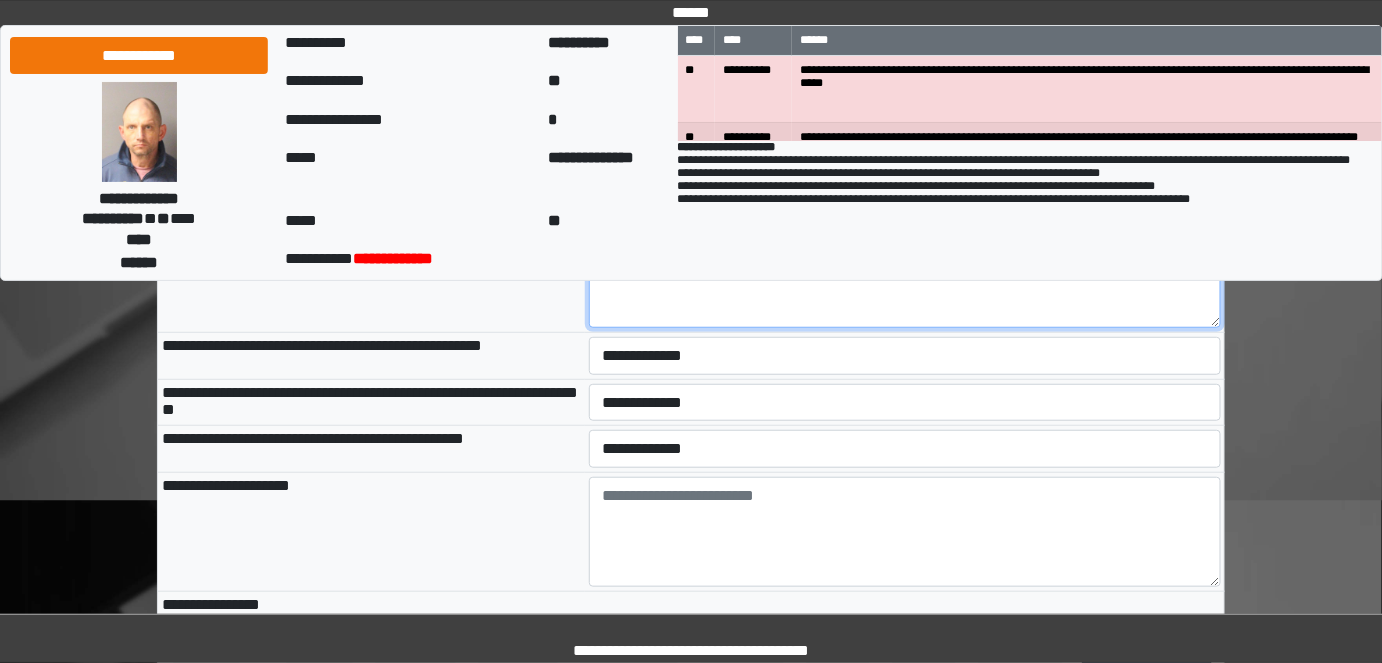 type on "******" 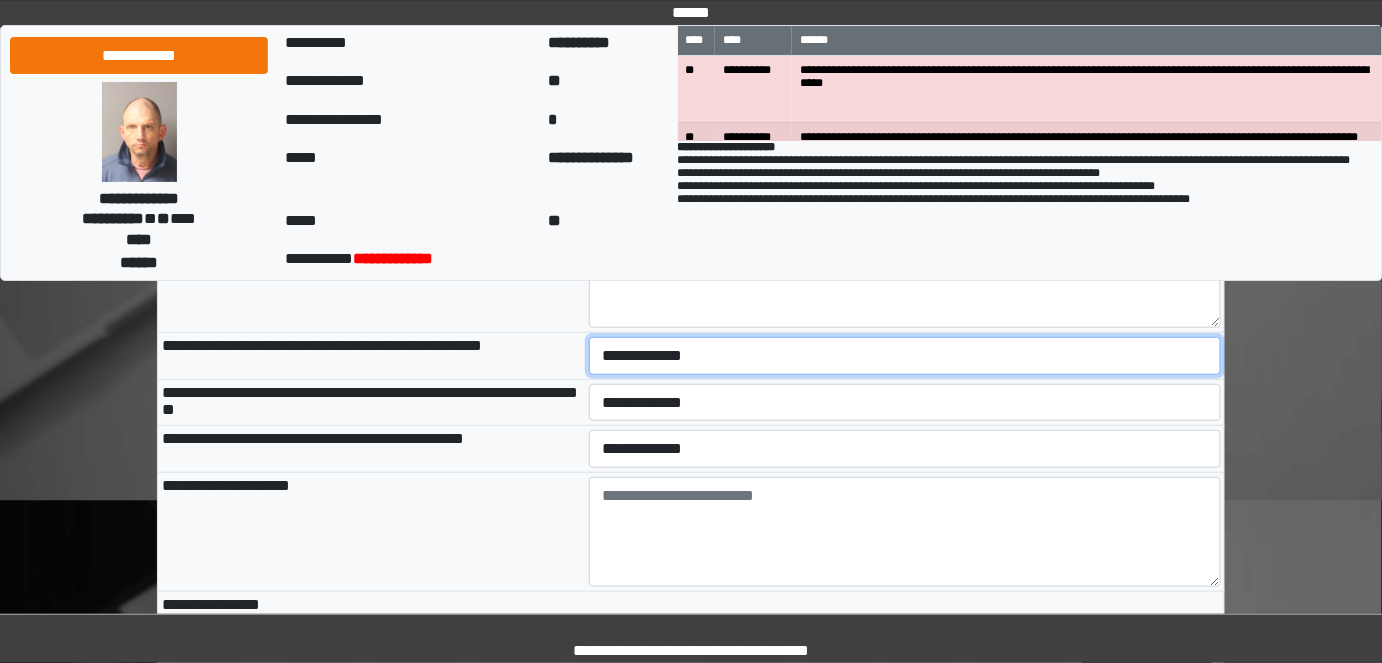 click on "**********" at bounding box center [905, 355] 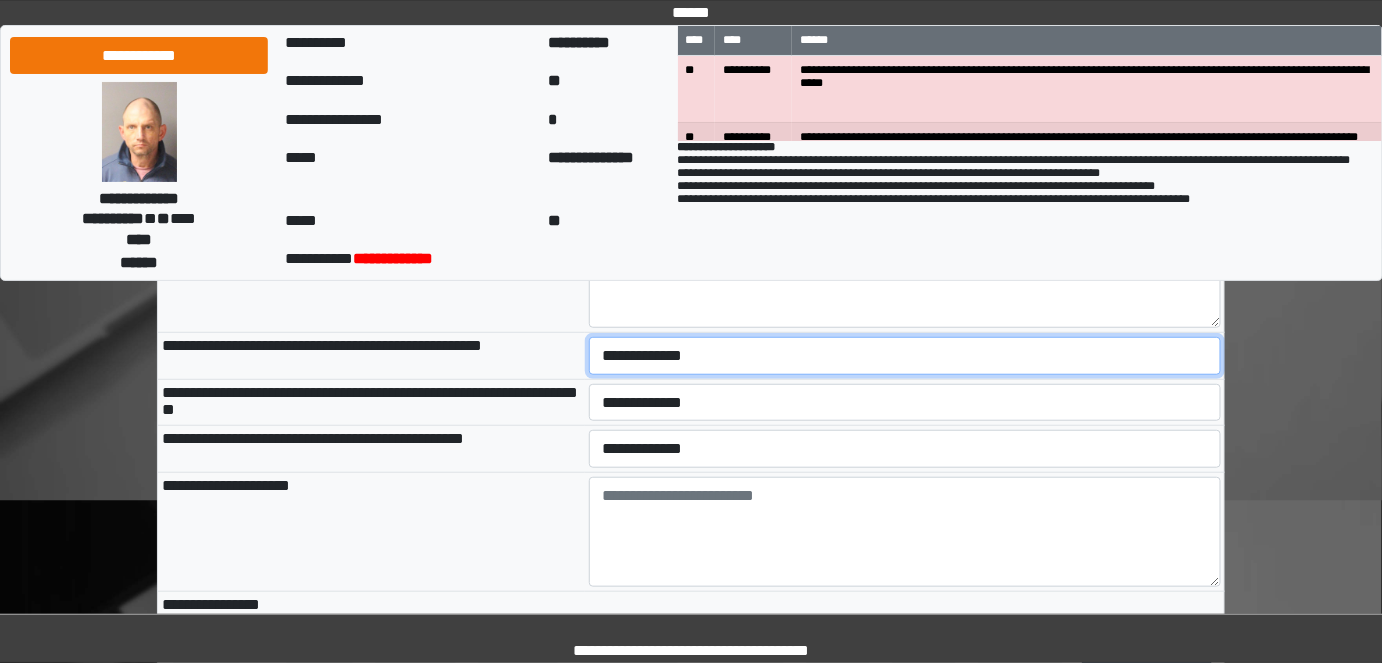 select on "*" 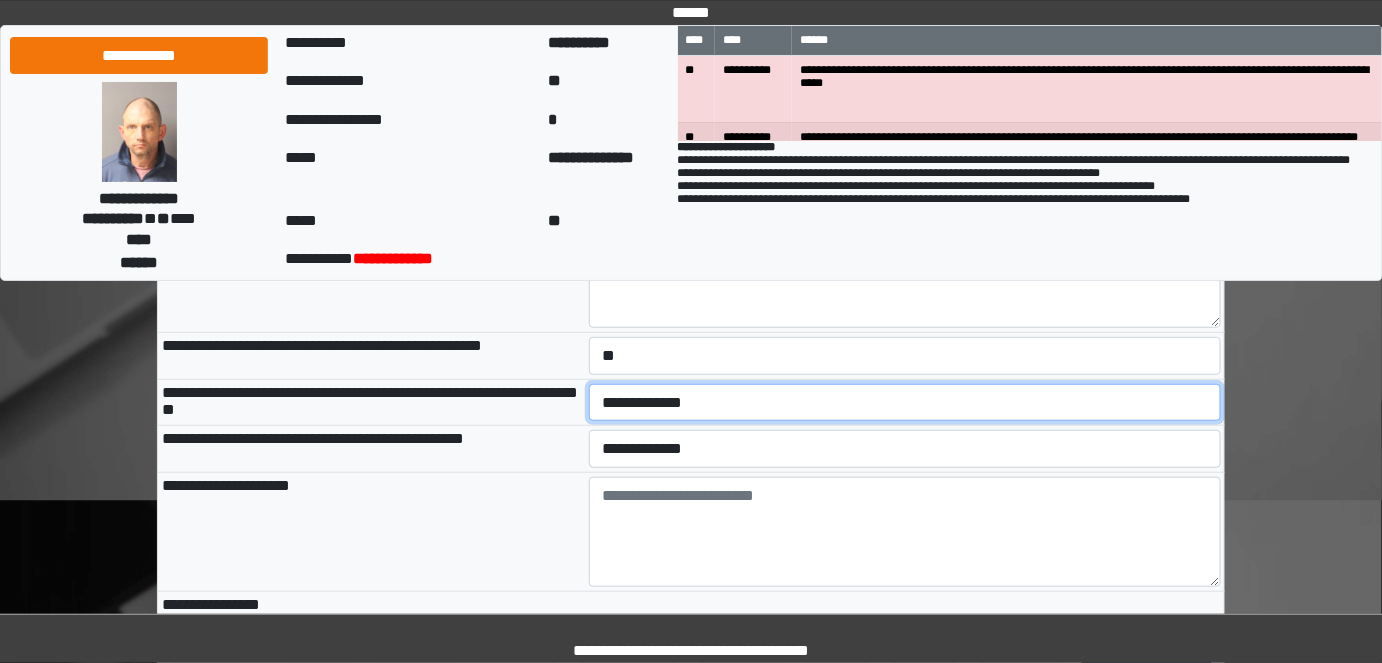 click on "**********" at bounding box center [905, 402] 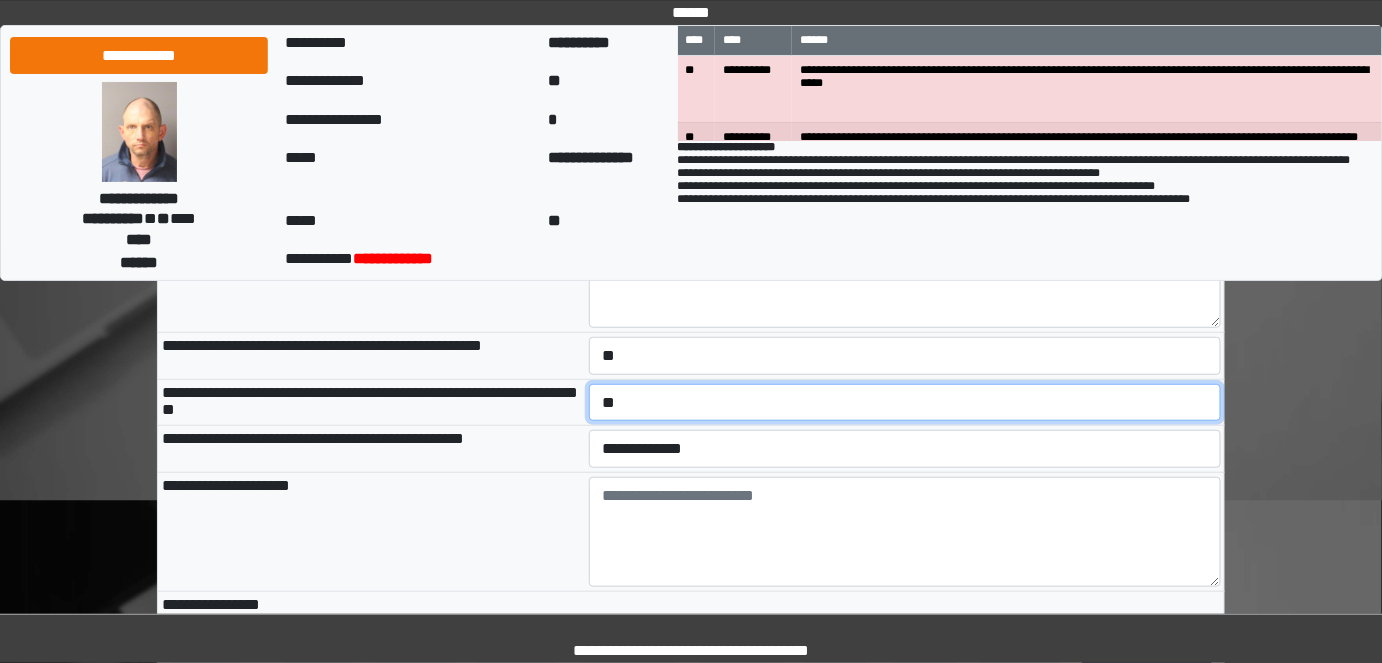 click on "**********" at bounding box center [905, 402] 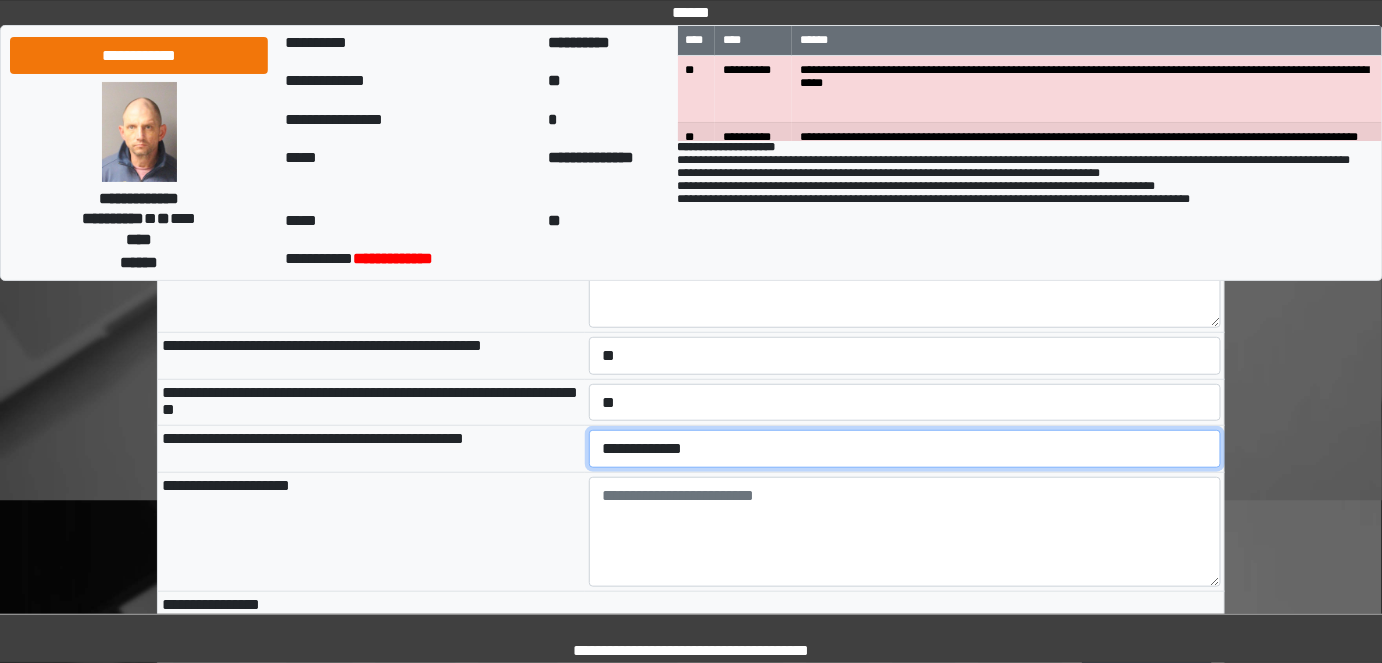 click on "**********" at bounding box center [905, 448] 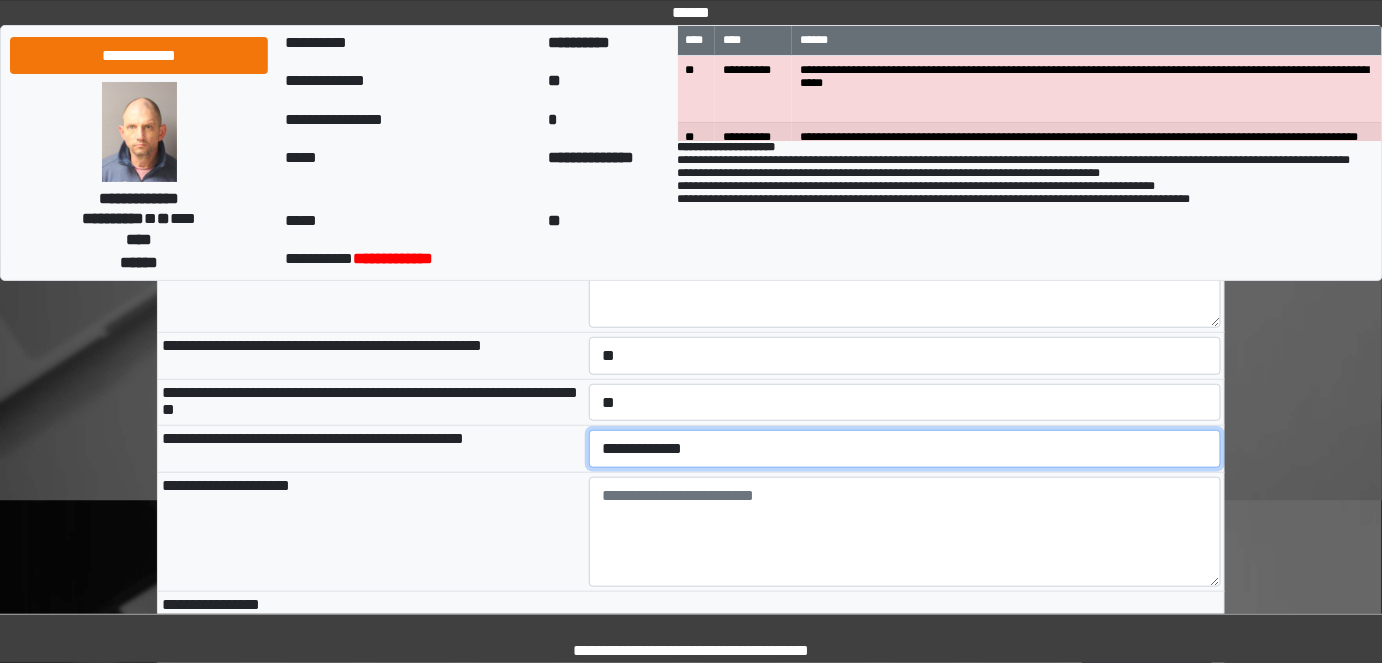 select on "*" 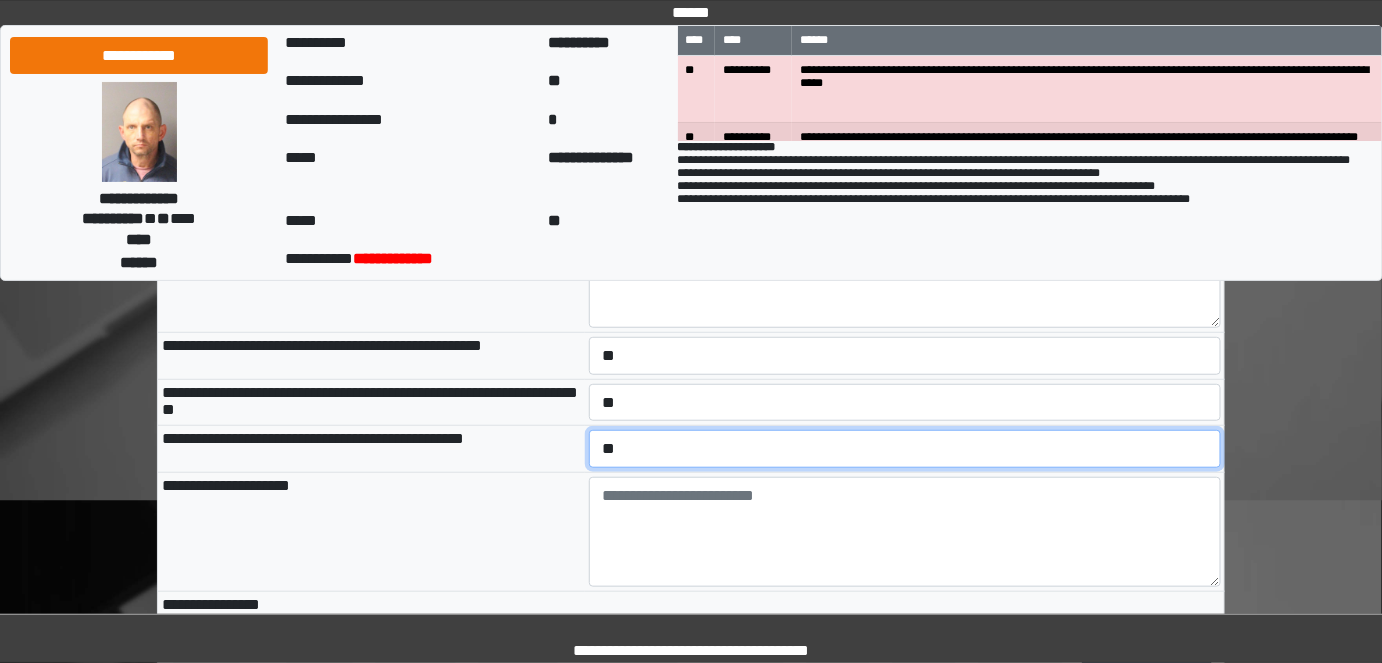 click on "**********" at bounding box center [905, 448] 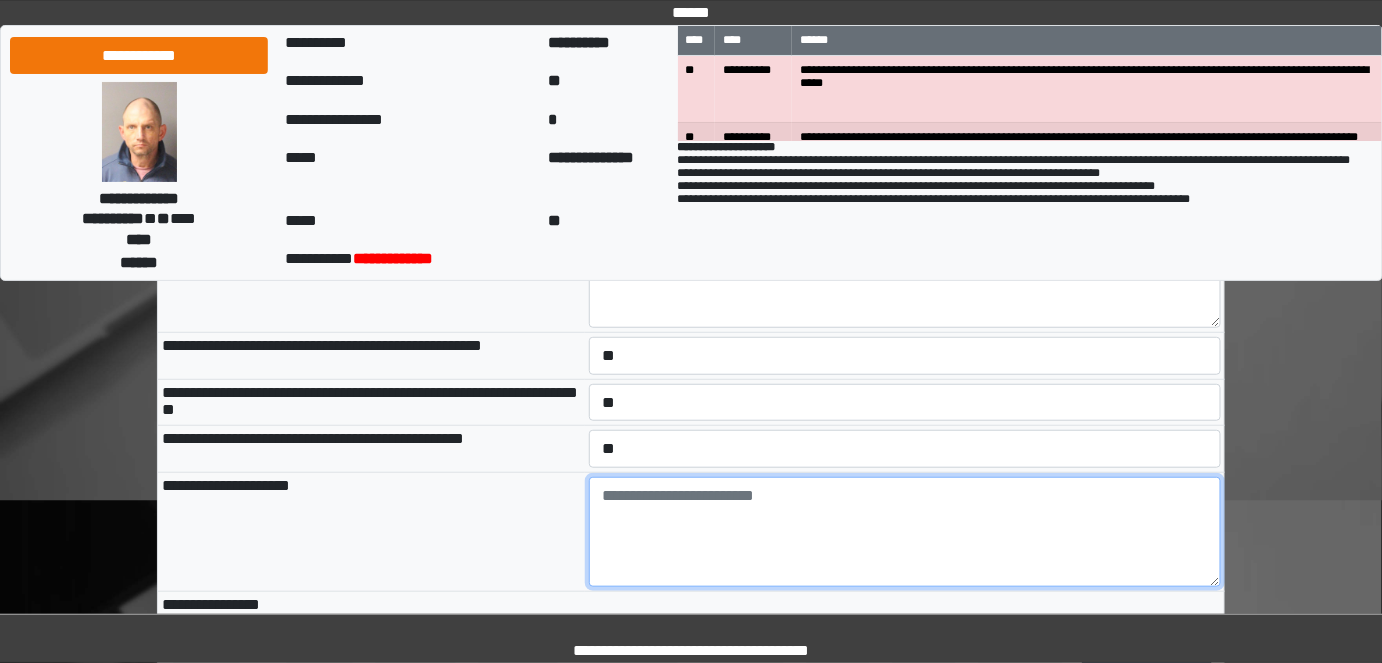 click at bounding box center (905, 532) 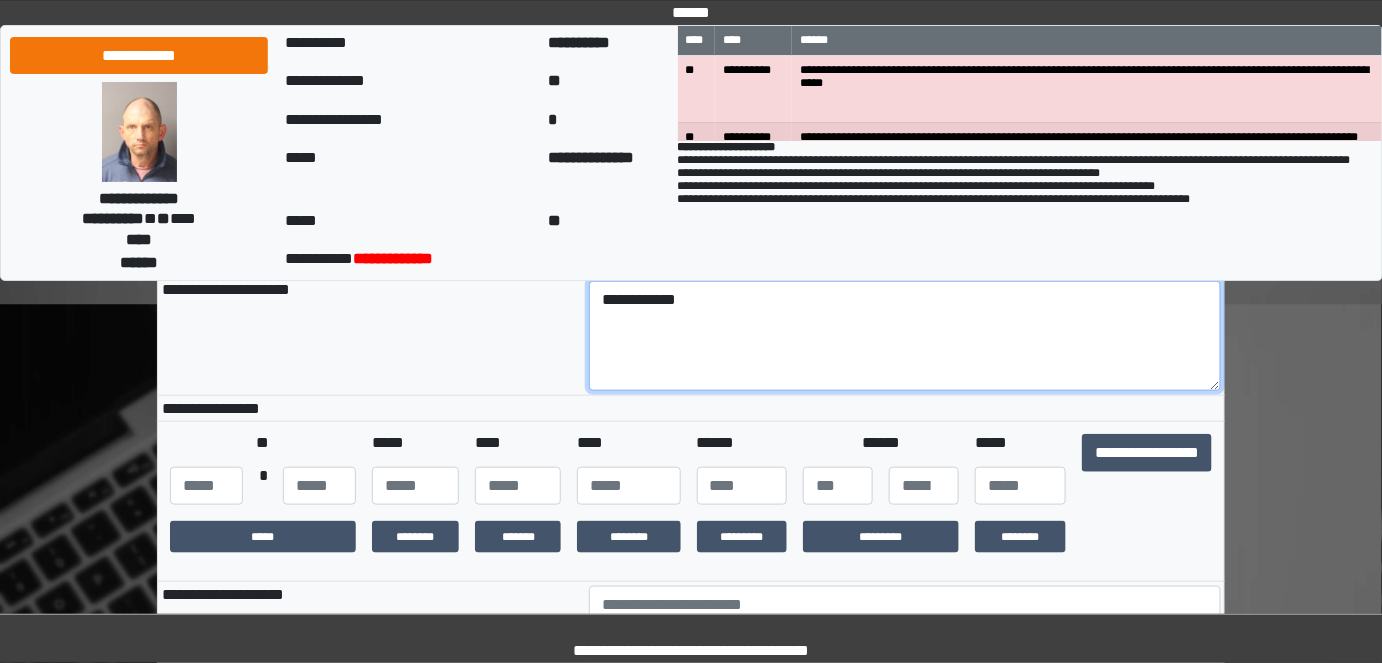 scroll, scrollTop: 636, scrollLeft: 0, axis: vertical 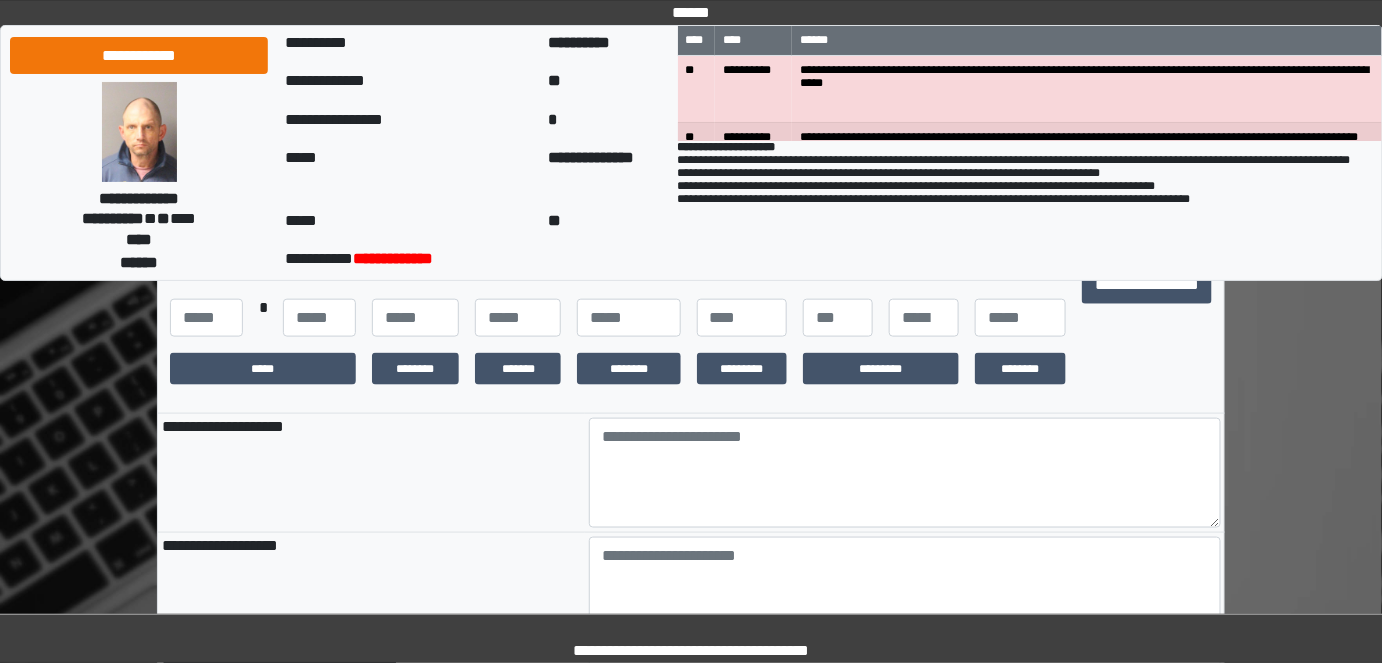 type on "**********" 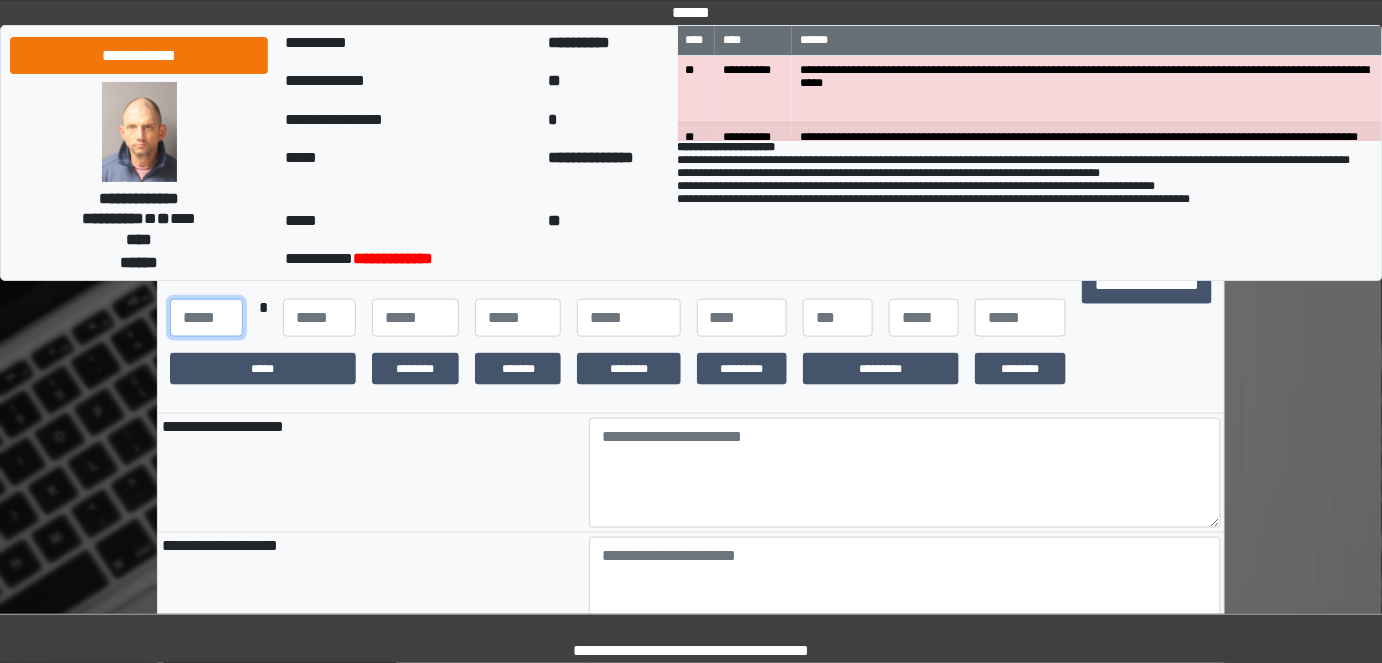 click at bounding box center (206, 318) 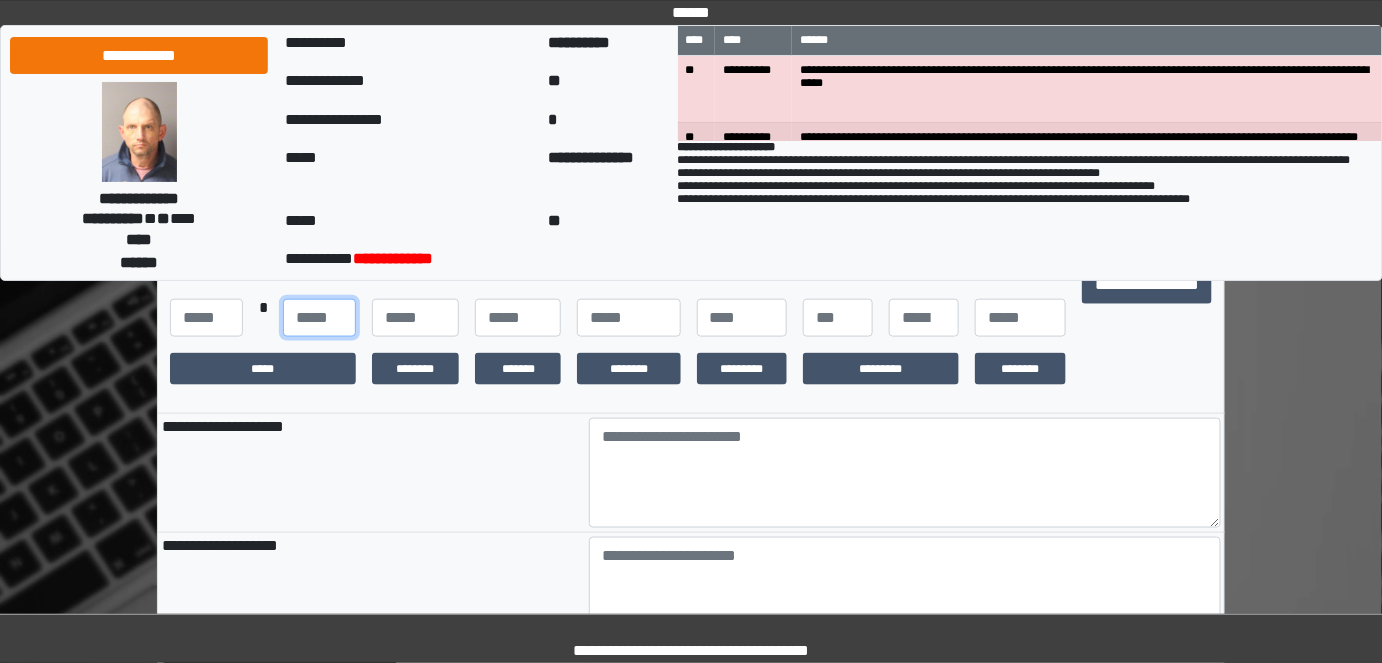 click at bounding box center [319, 318] 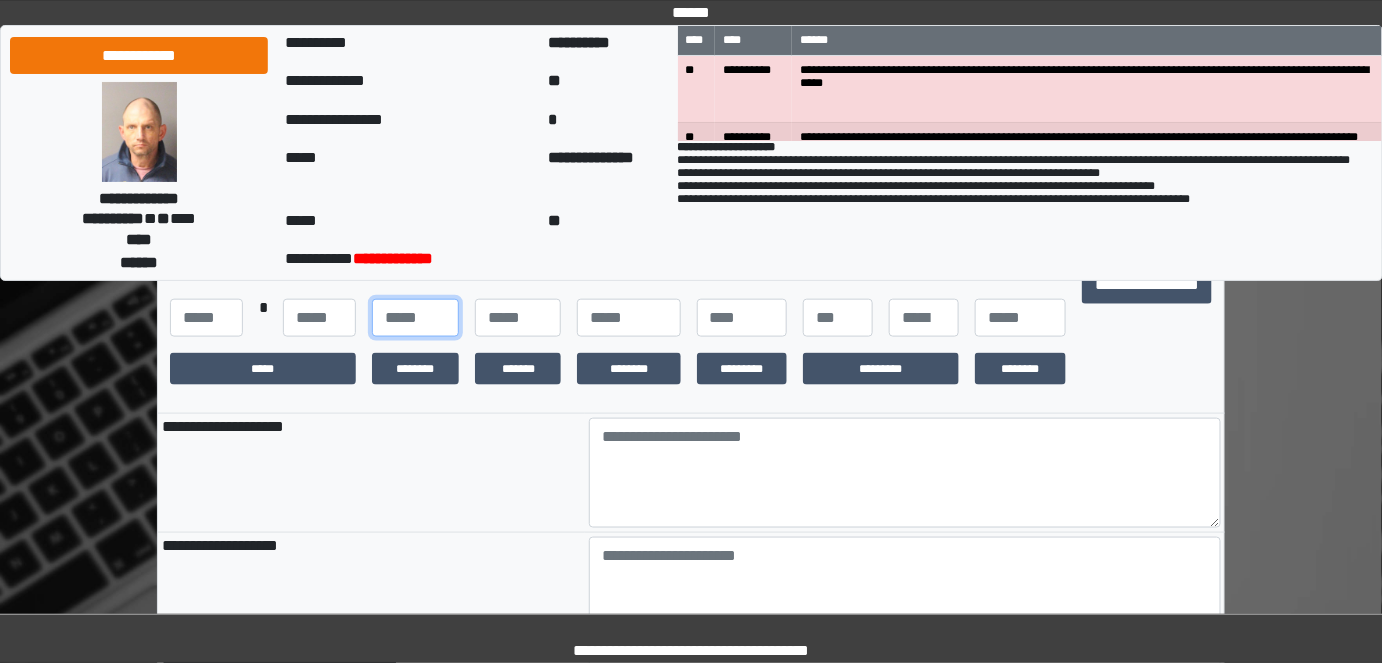 click at bounding box center [415, 318] 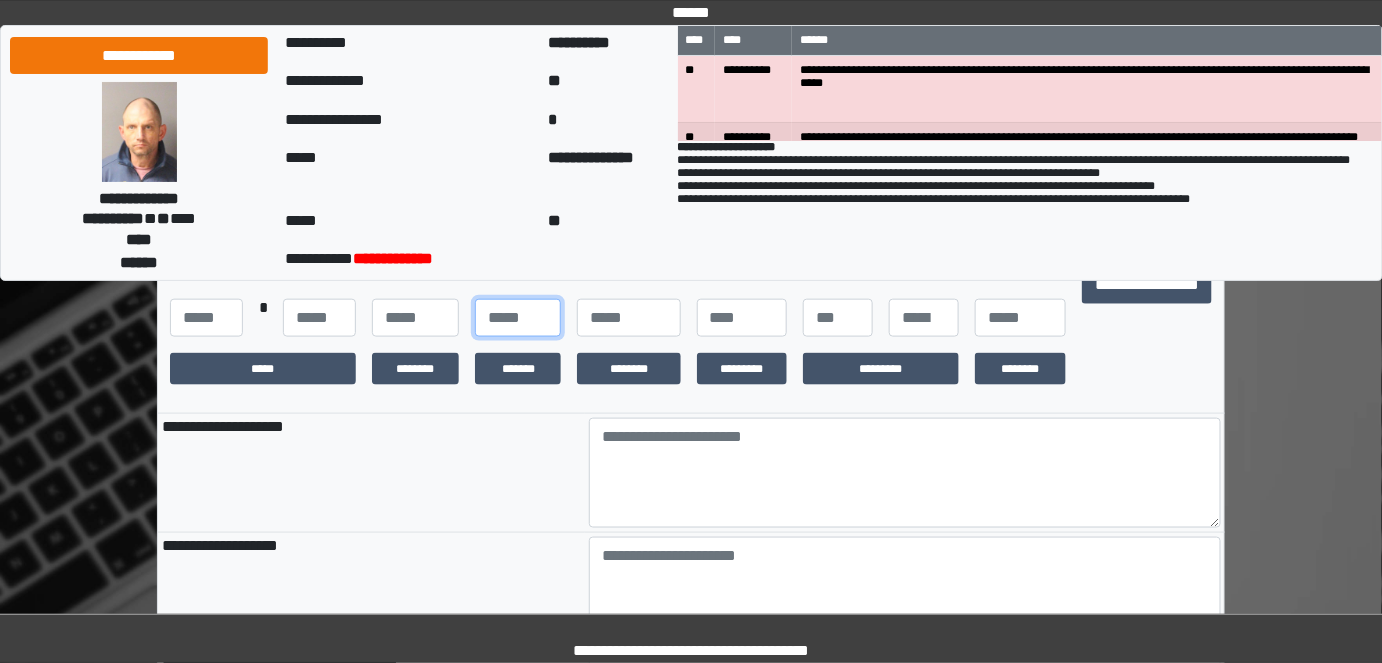 click at bounding box center [518, 318] 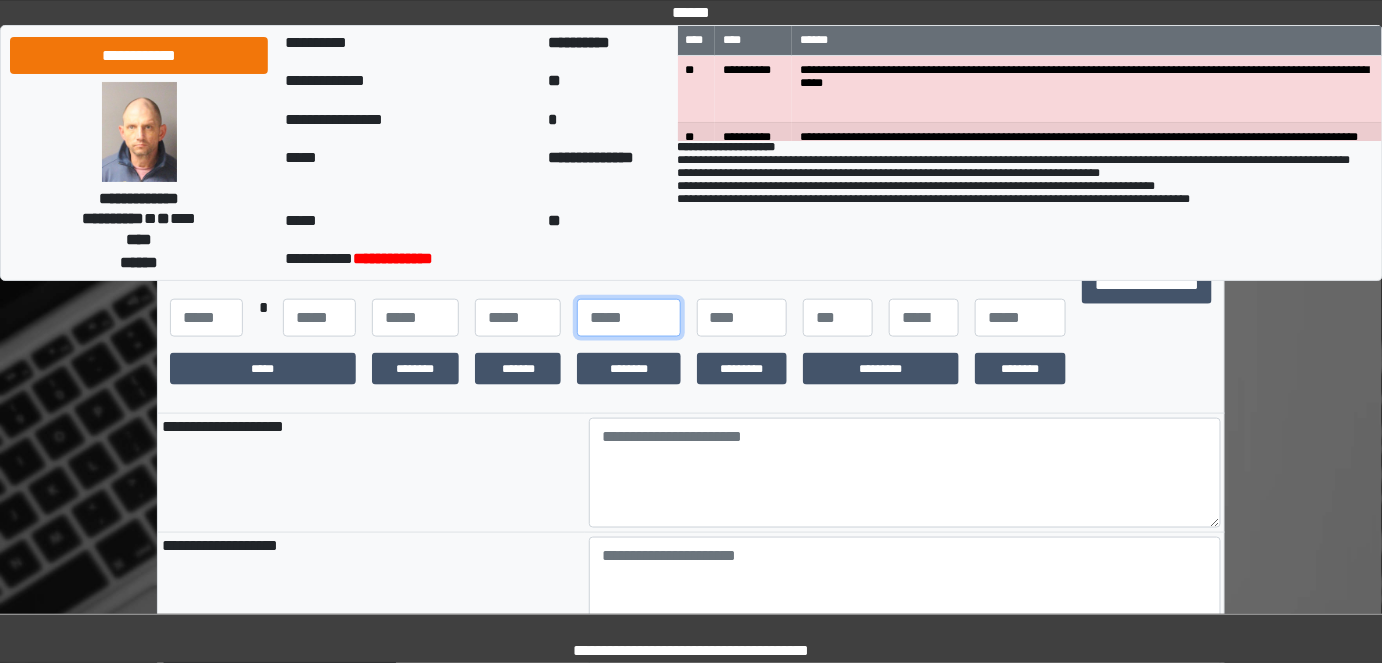 click at bounding box center (628, 318) 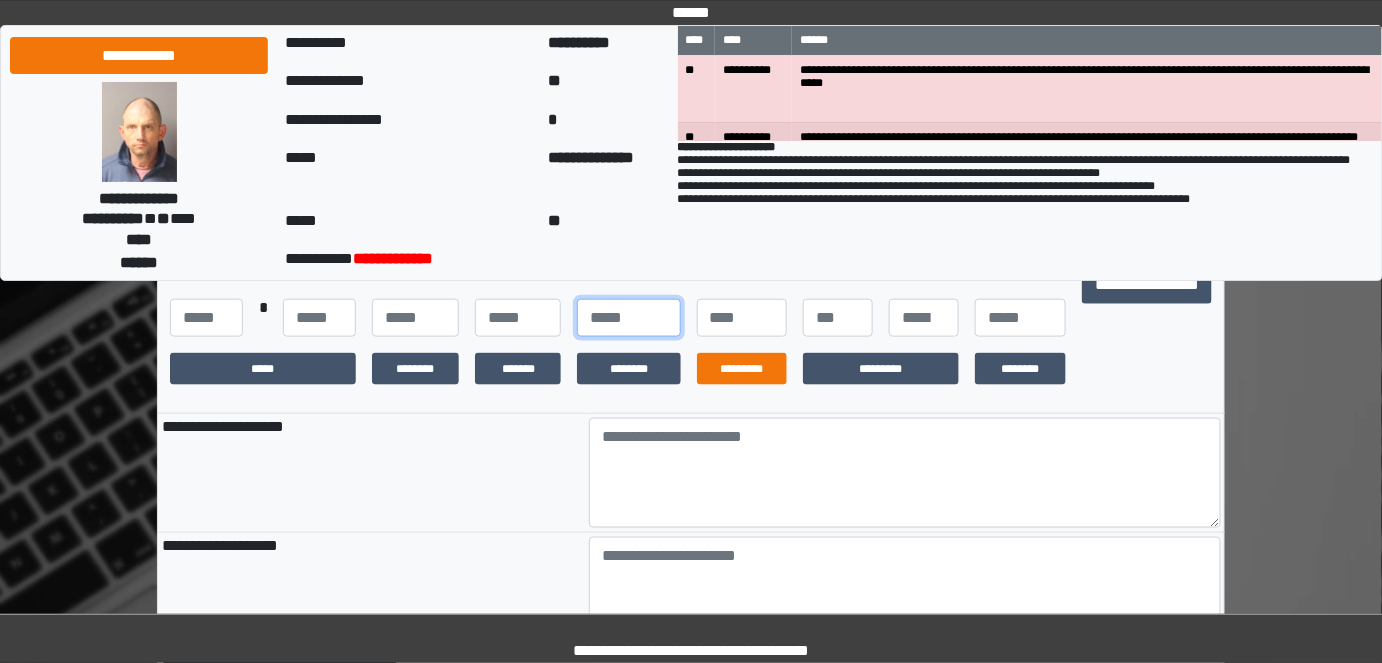 type on "*****" 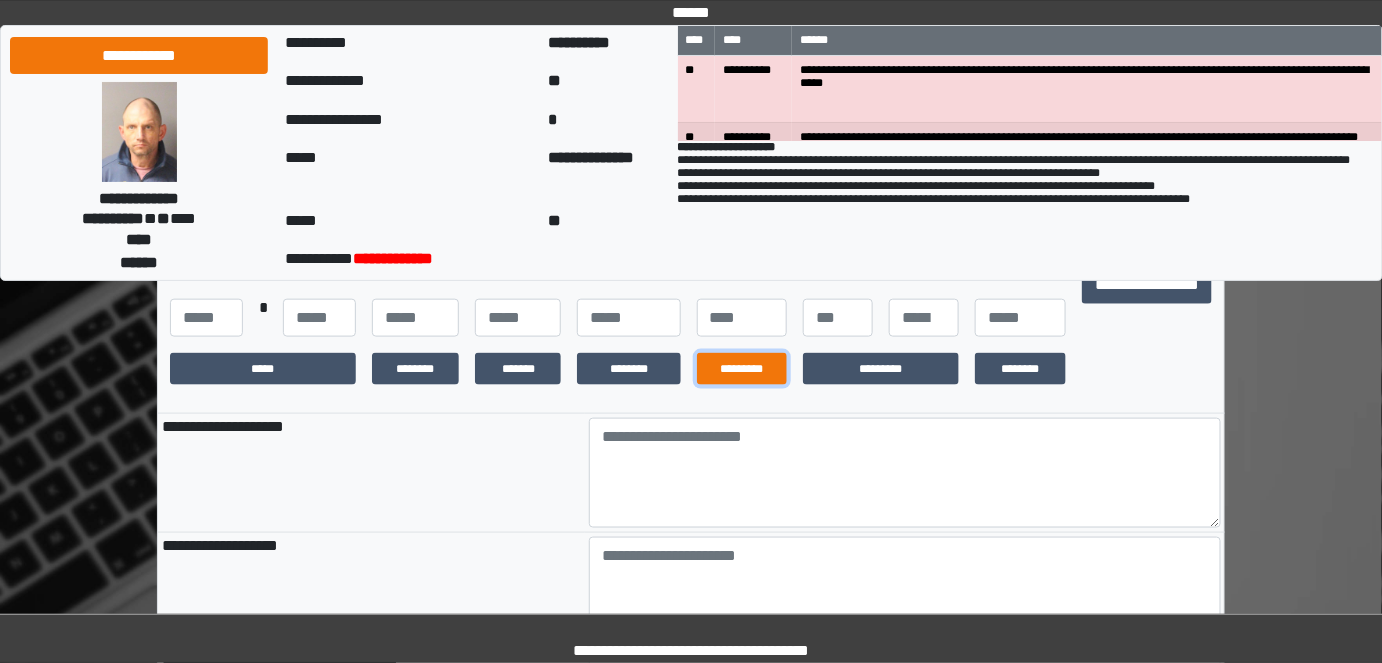 click on "*********" at bounding box center (742, 369) 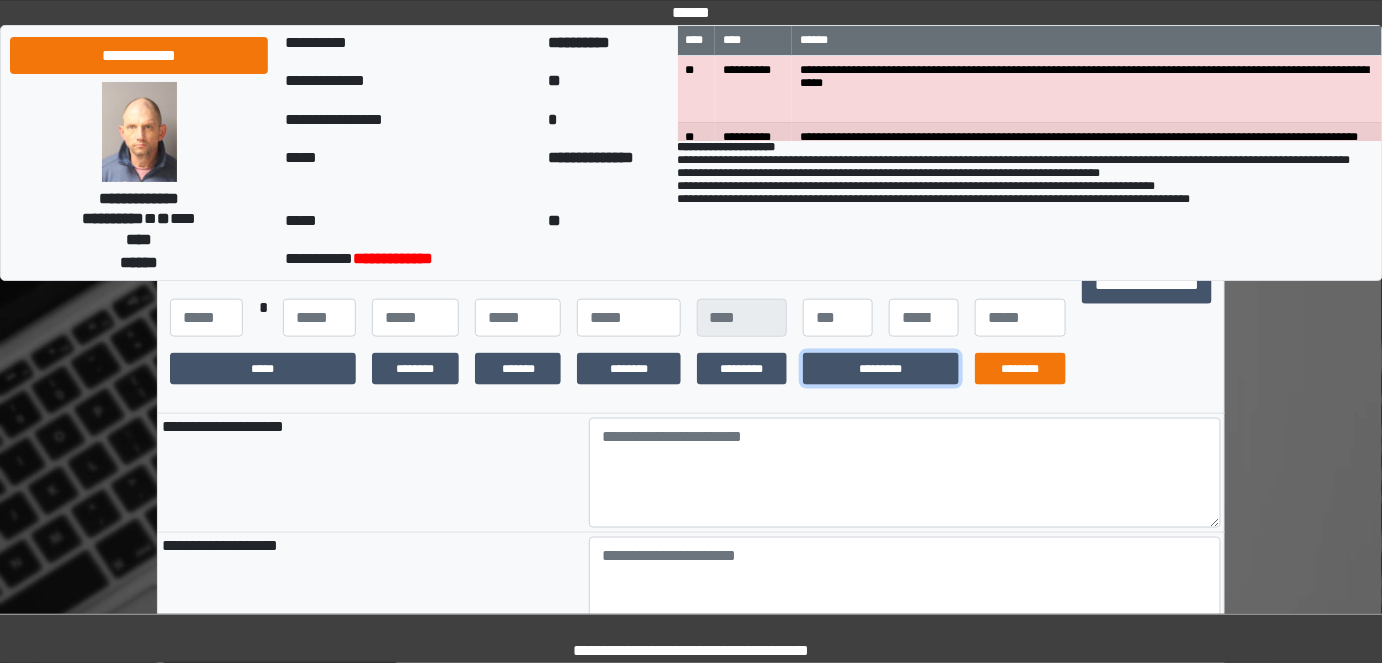 drag, startPoint x: 861, startPoint y: 373, endPoint x: 990, endPoint y: 372, distance: 129.00388 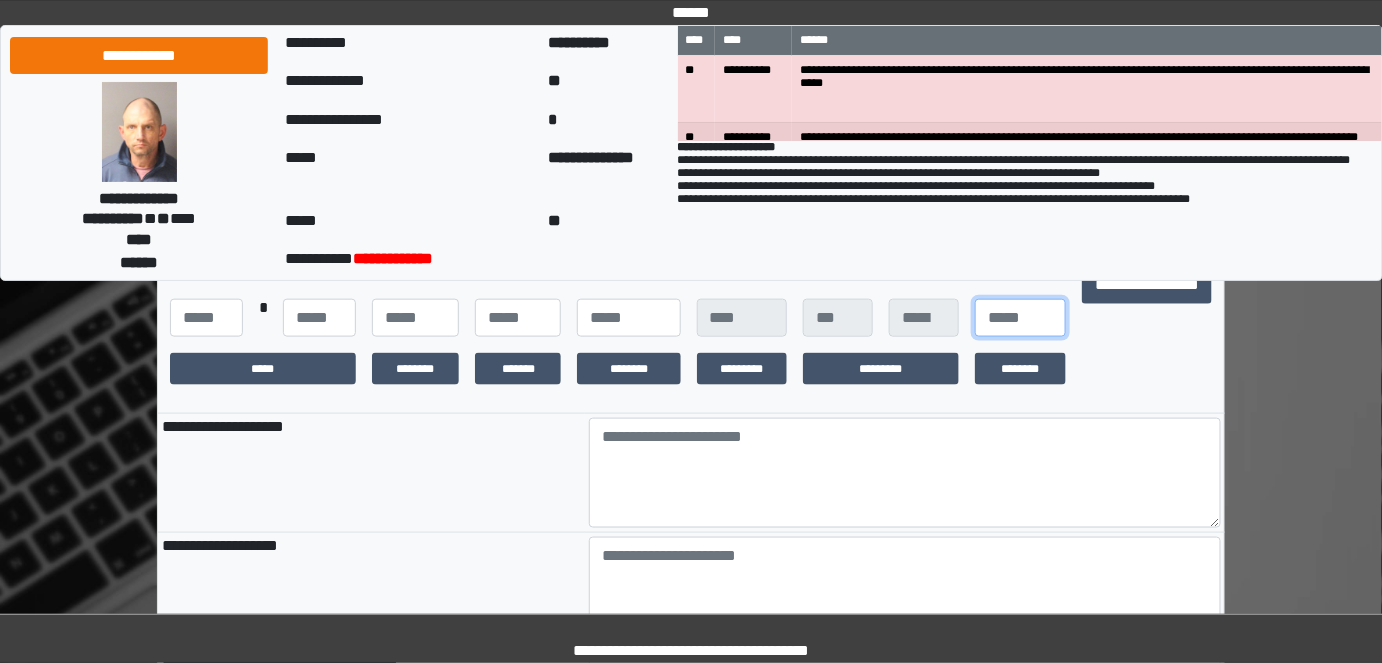 click at bounding box center [1020, 318] 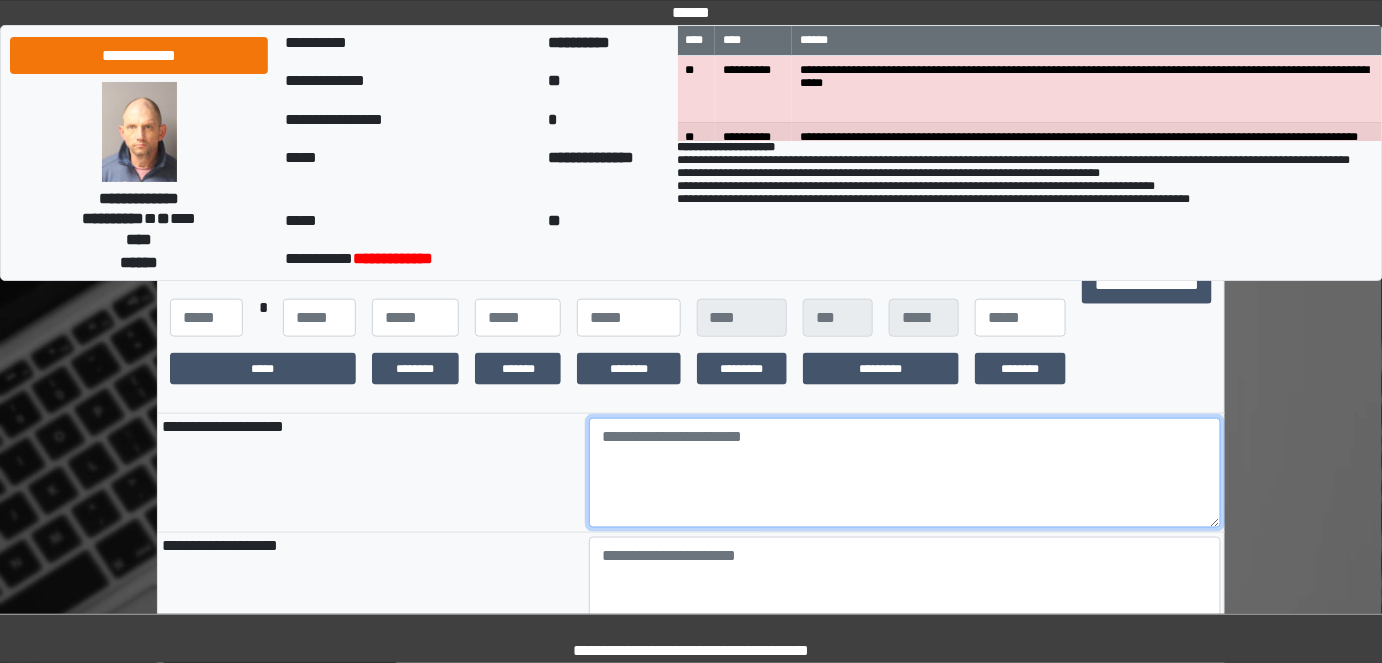 click at bounding box center (905, 473) 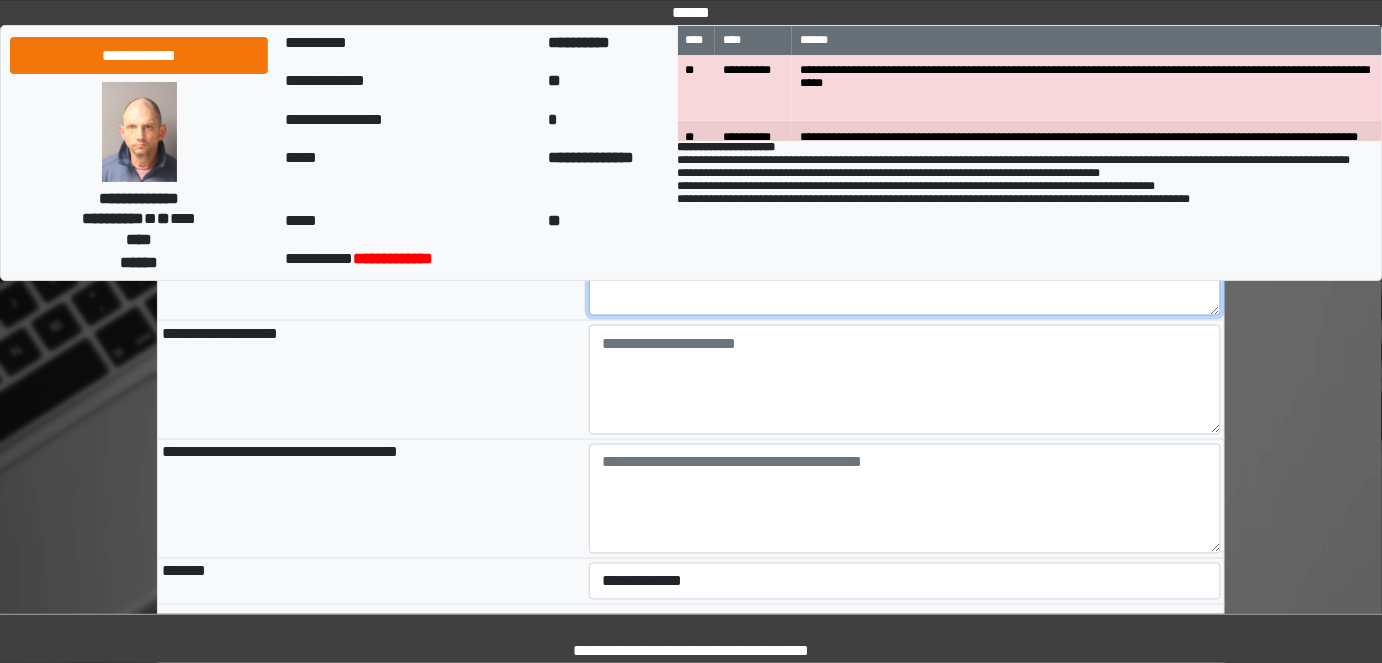 scroll, scrollTop: 818, scrollLeft: 0, axis: vertical 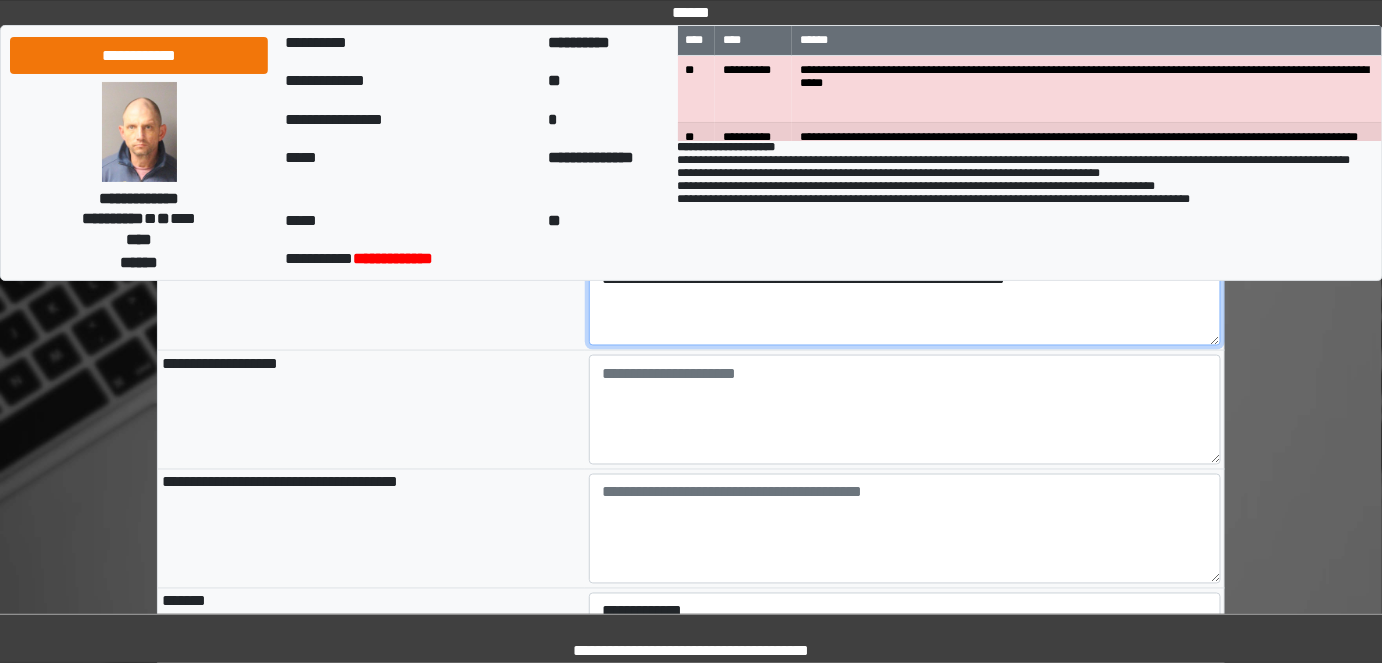 type on "**********" 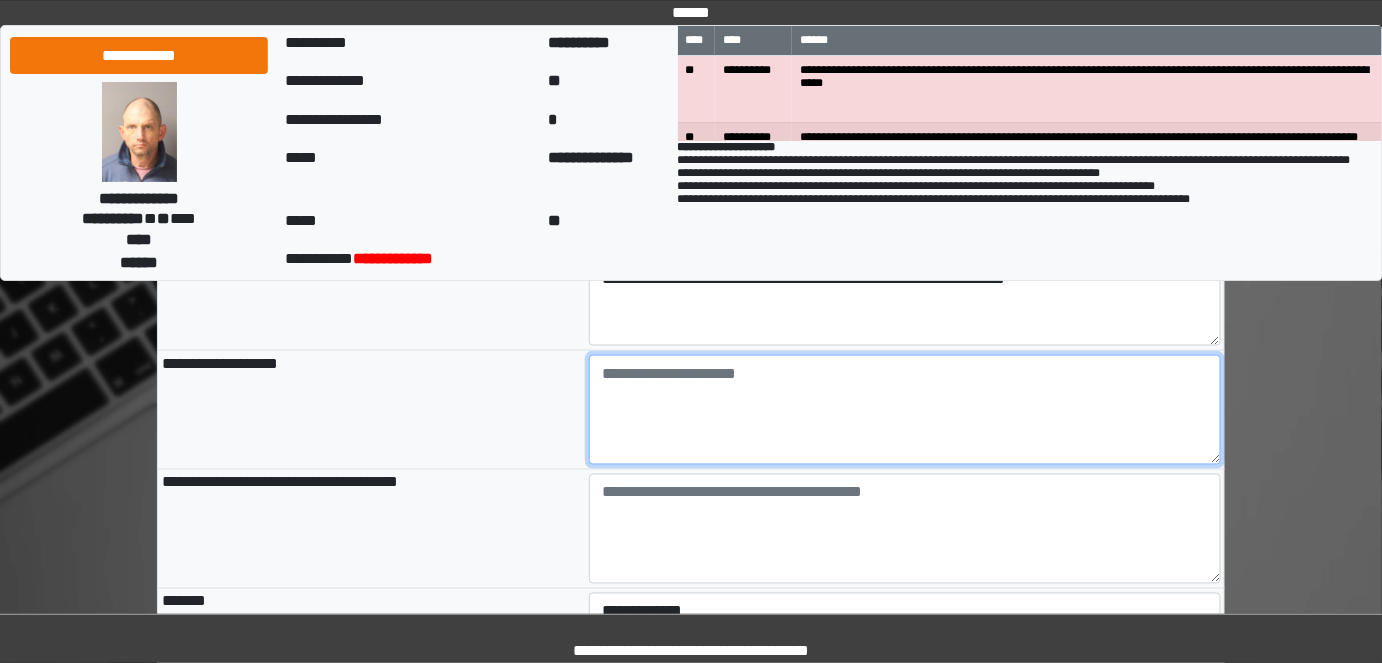click at bounding box center (905, 410) 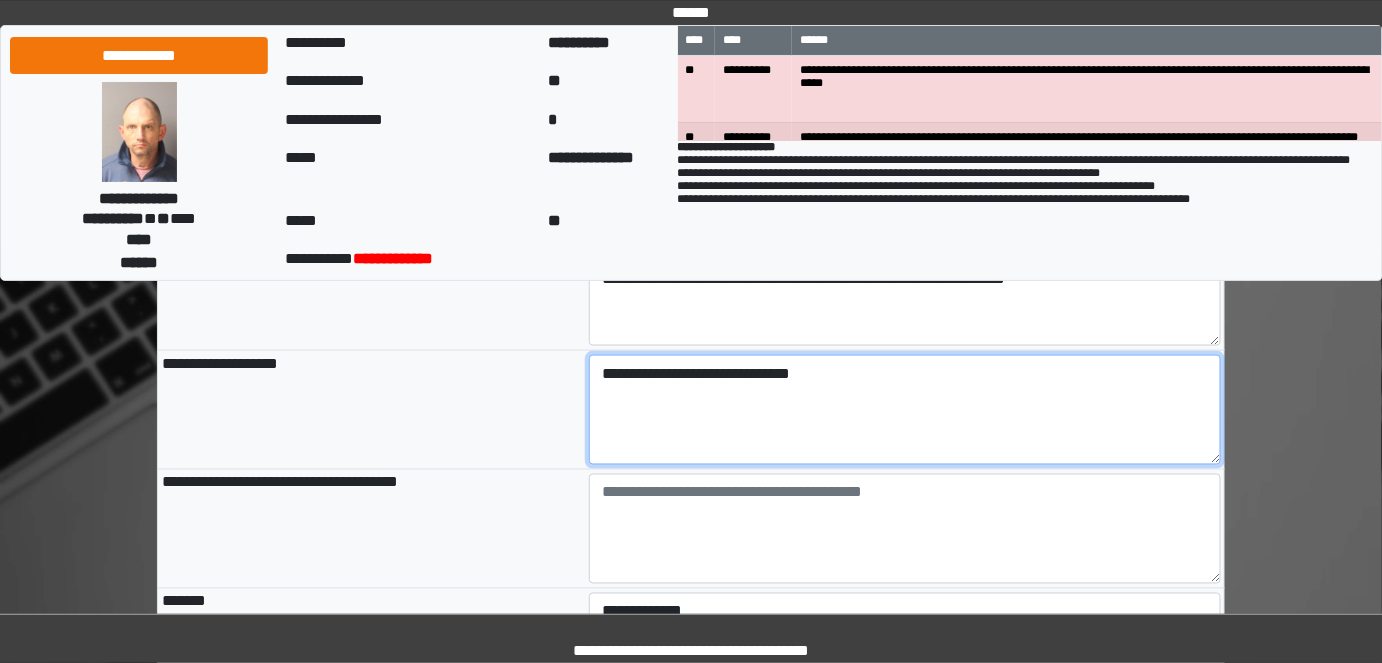 type on "**********" 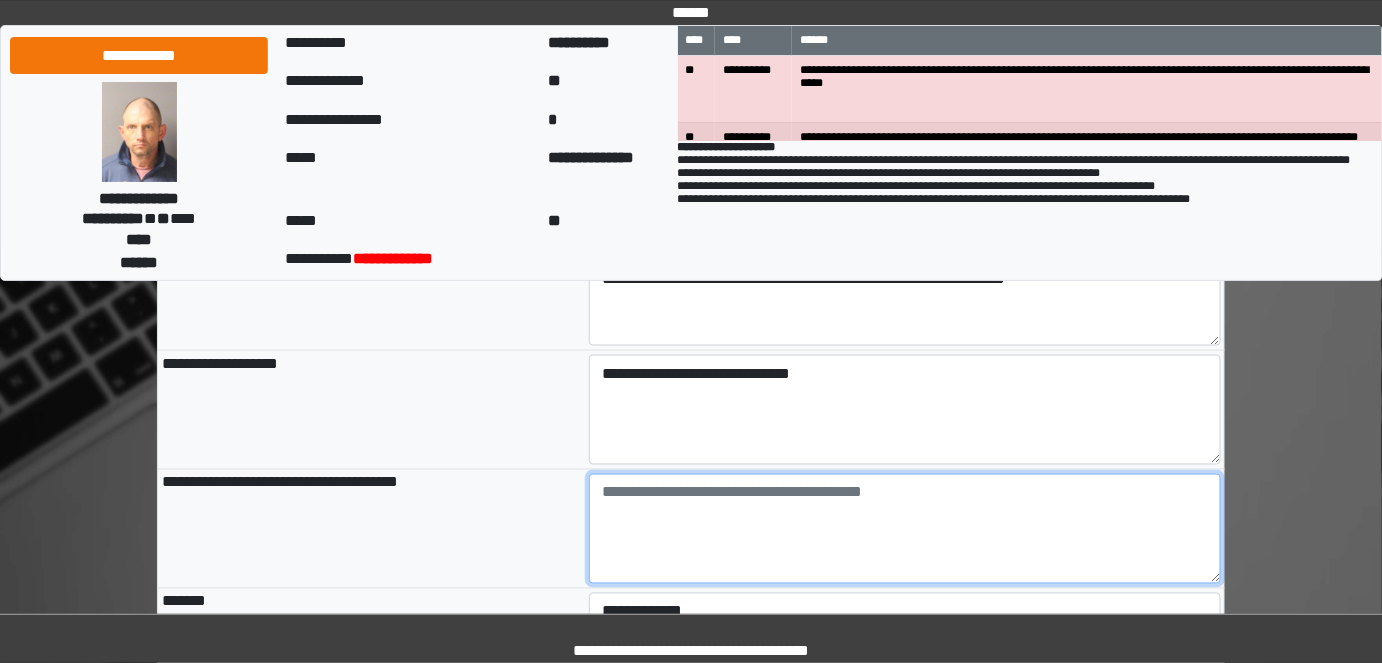 click at bounding box center (905, 529) 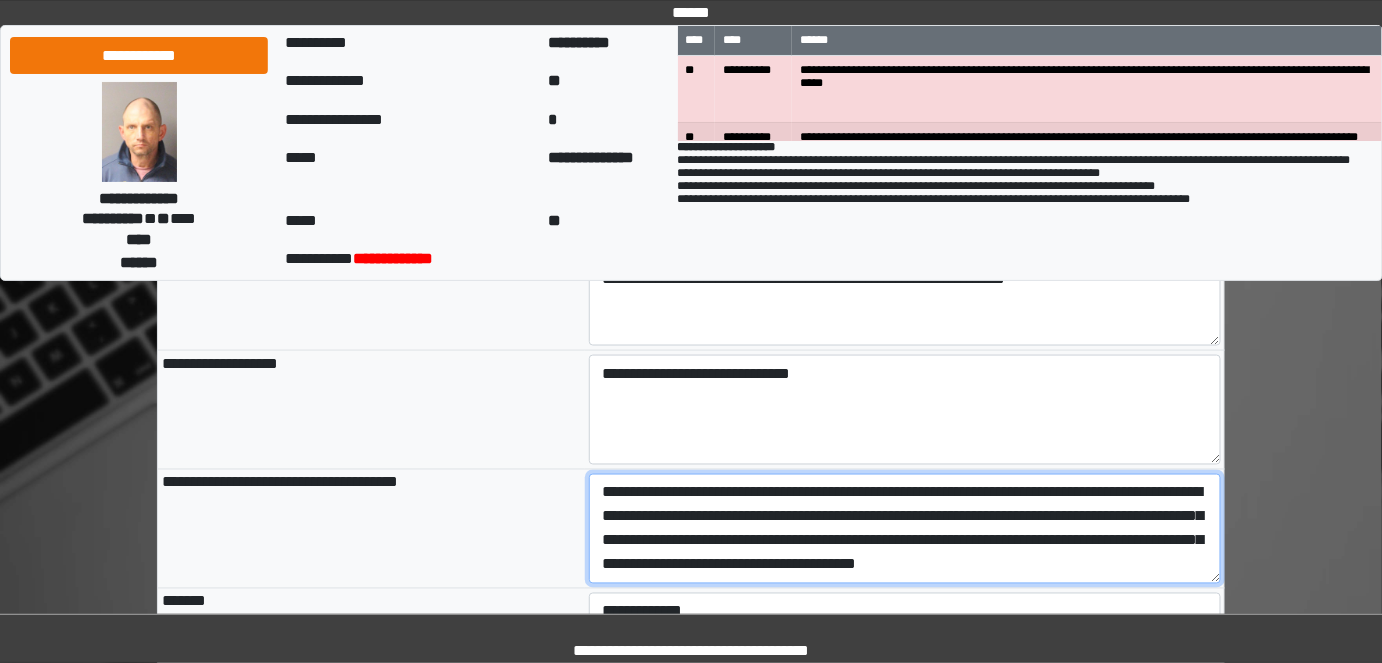 scroll, scrollTop: 16, scrollLeft: 0, axis: vertical 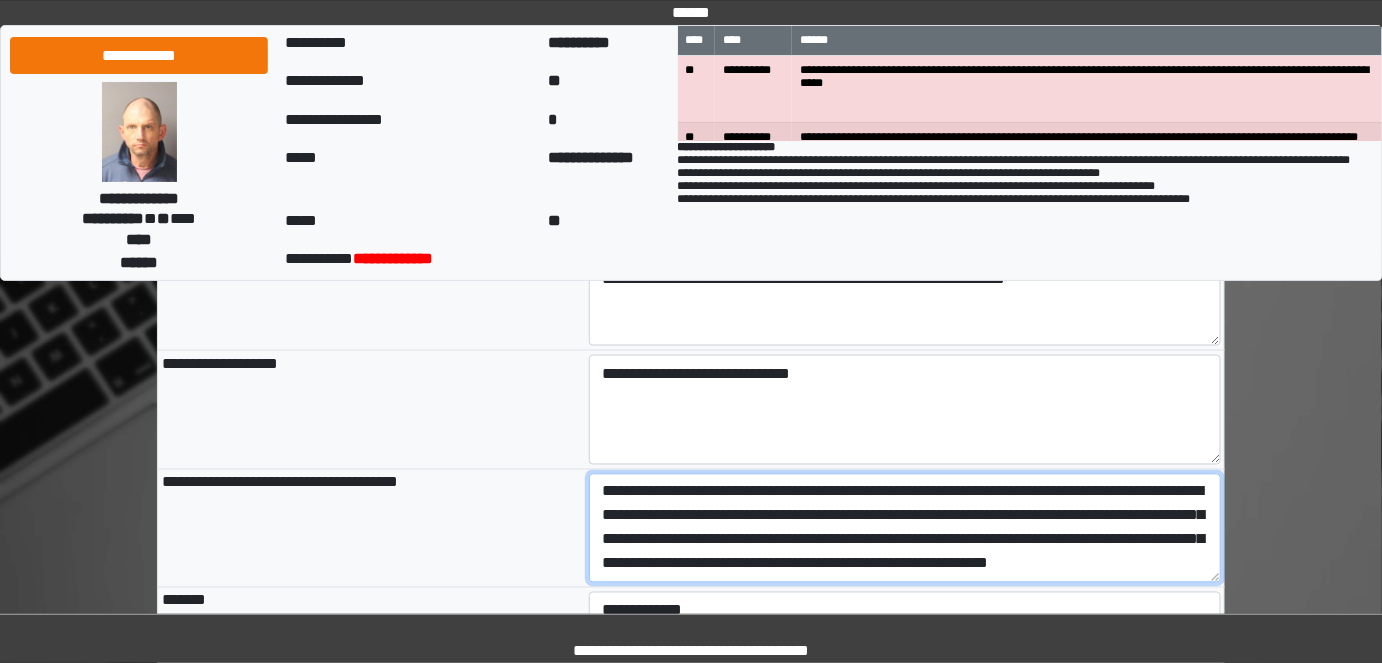 click on "**********" at bounding box center [905, 528] 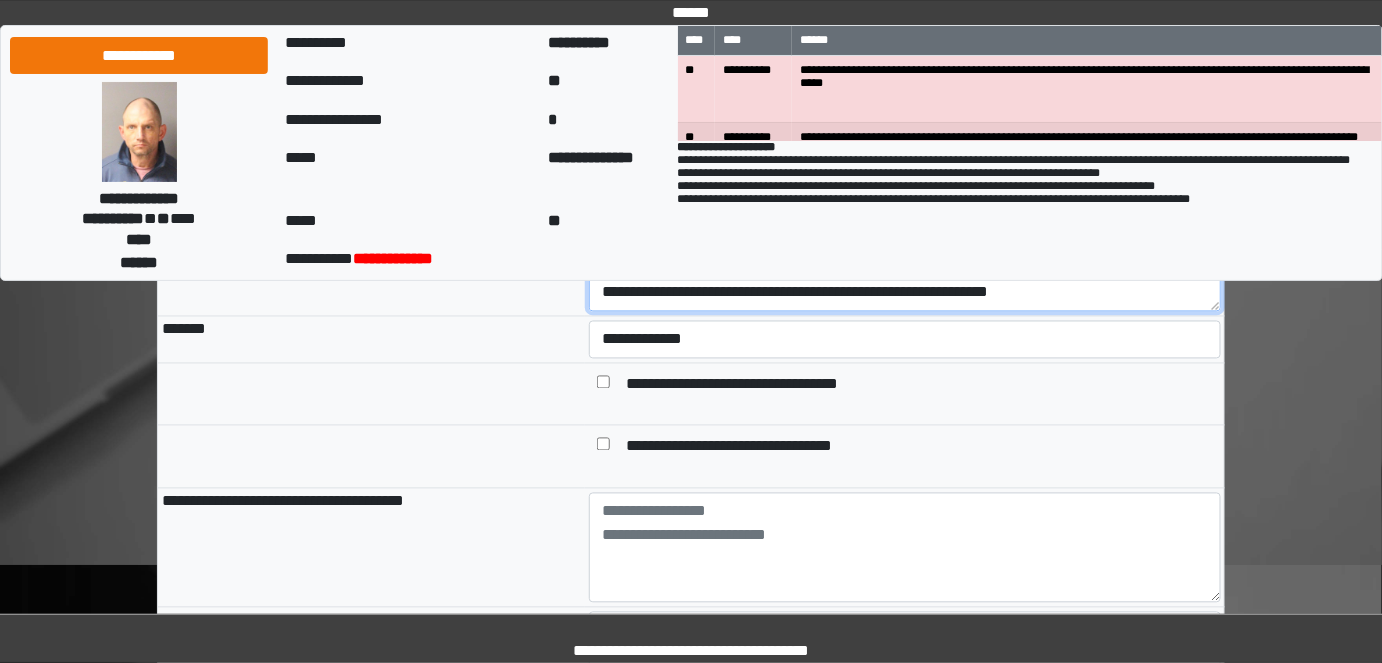 scroll, scrollTop: 1090, scrollLeft: 0, axis: vertical 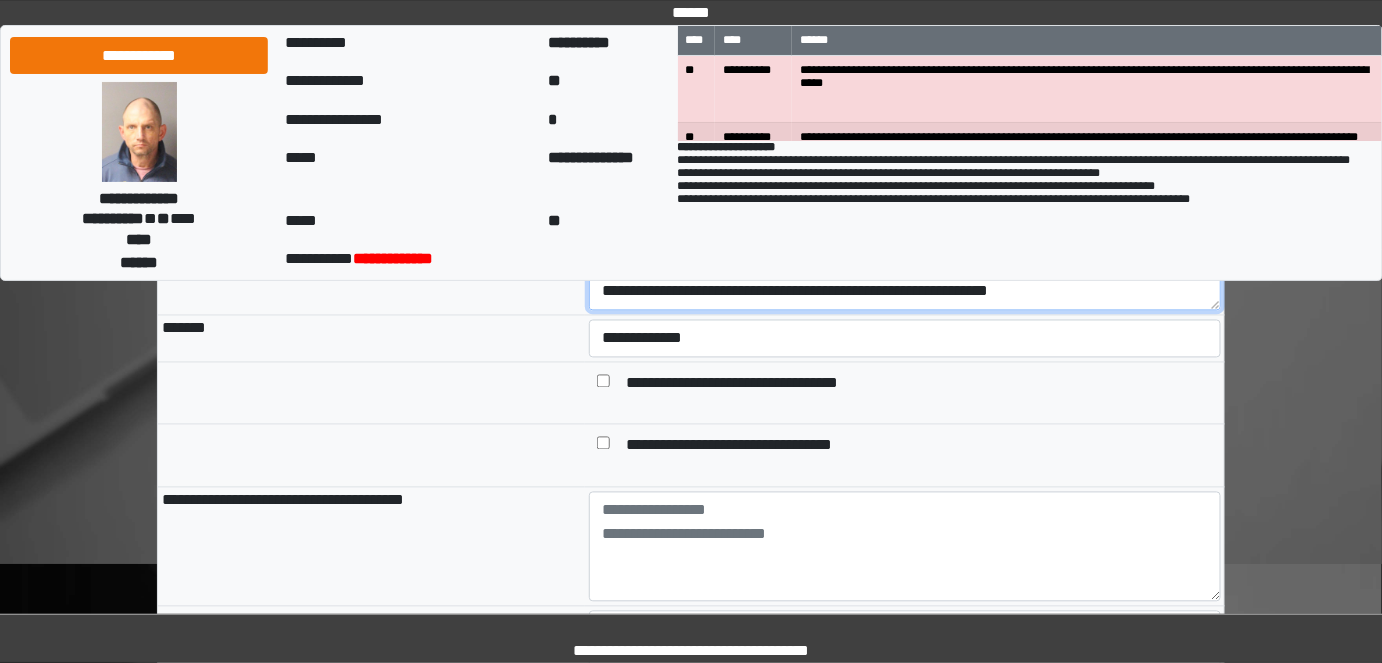 type on "**********" 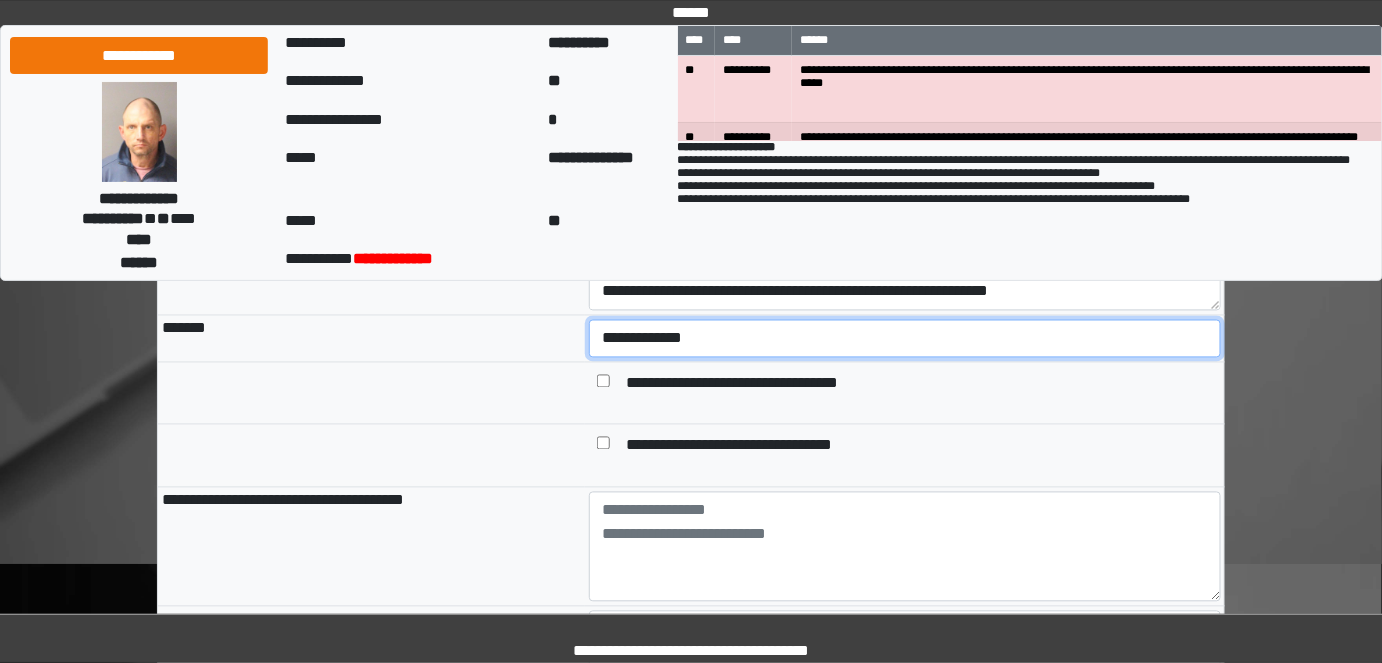 click on "**********" at bounding box center [905, 338] 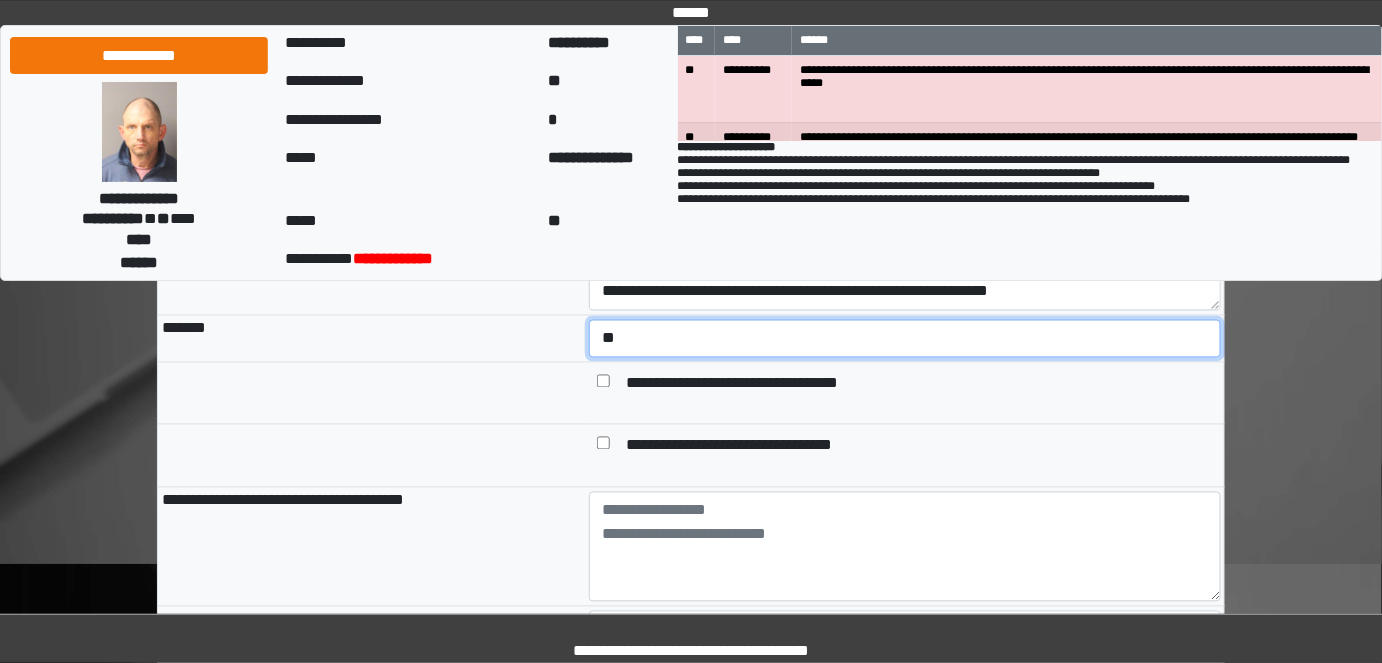 click on "**********" at bounding box center (905, 338) 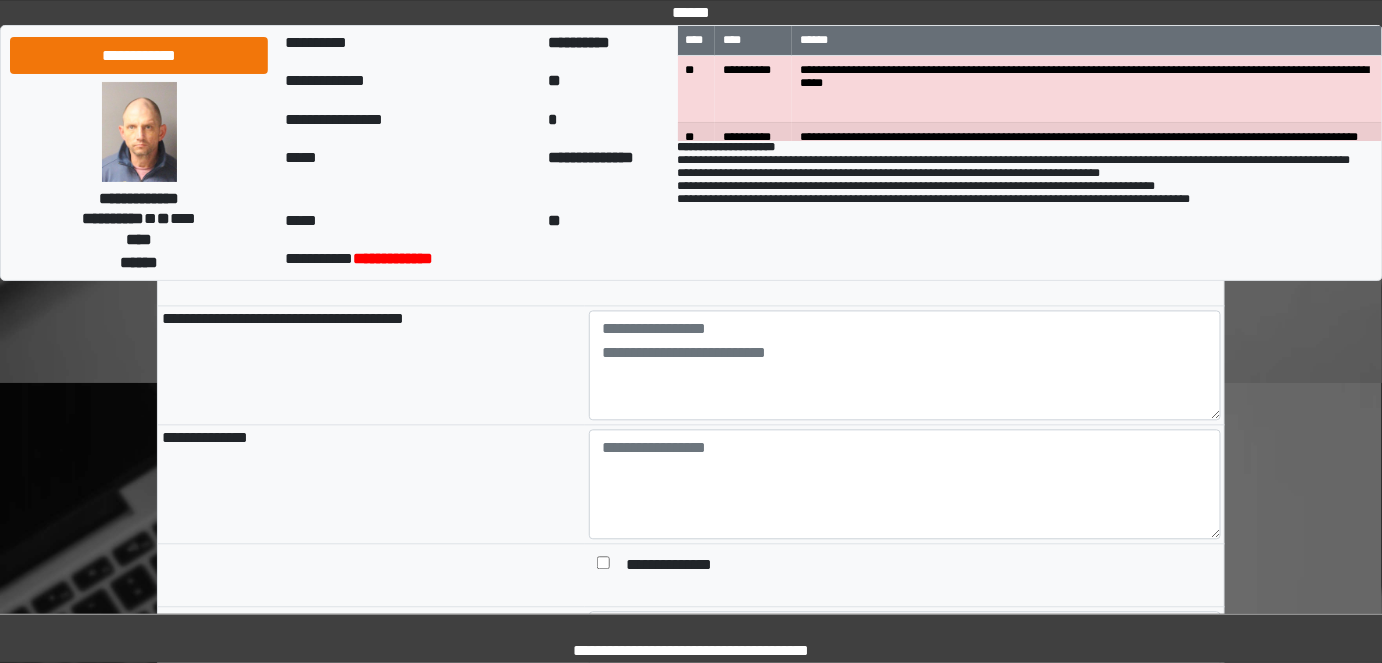 scroll, scrollTop: 1272, scrollLeft: 0, axis: vertical 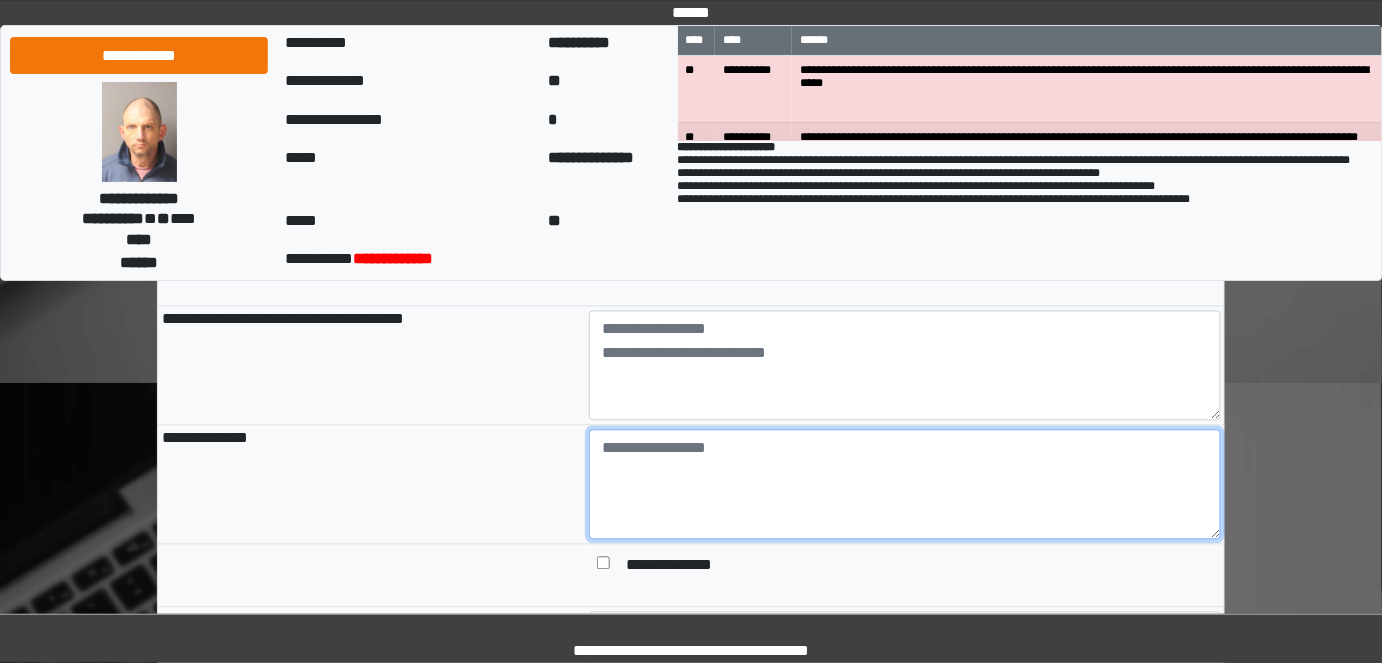 click at bounding box center (905, 484) 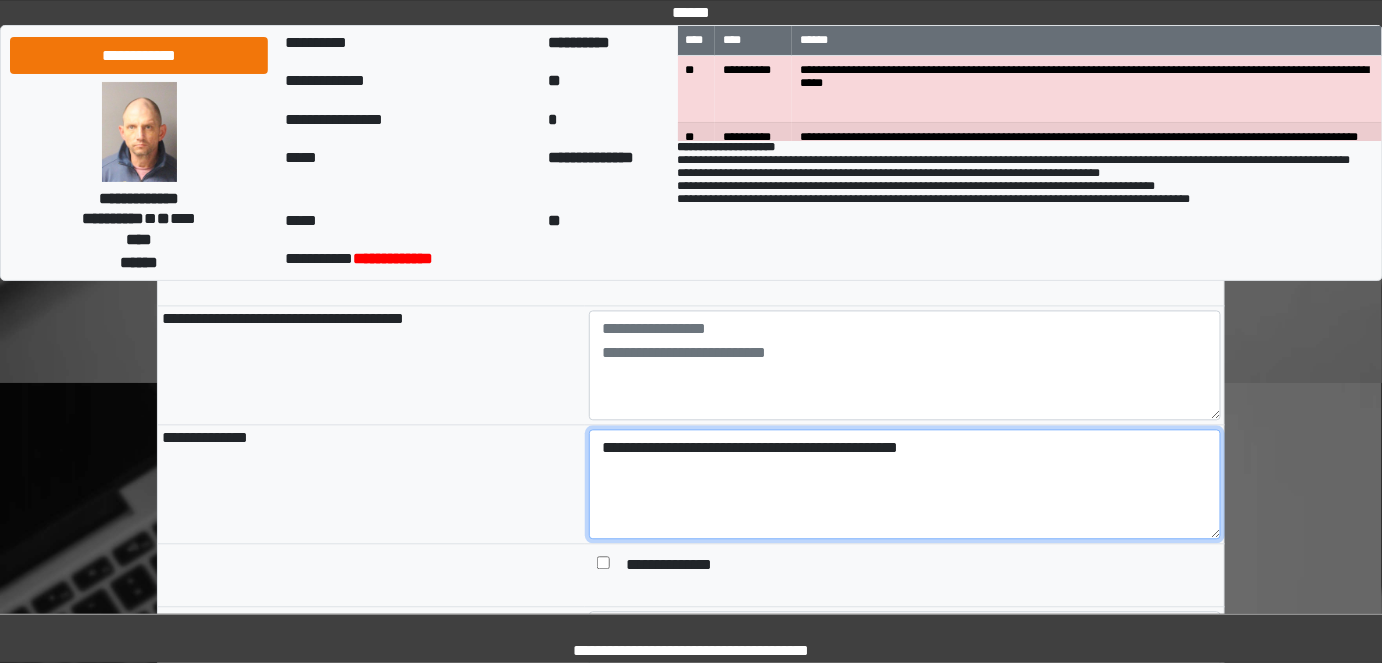 click on "**********" at bounding box center (905, 484) 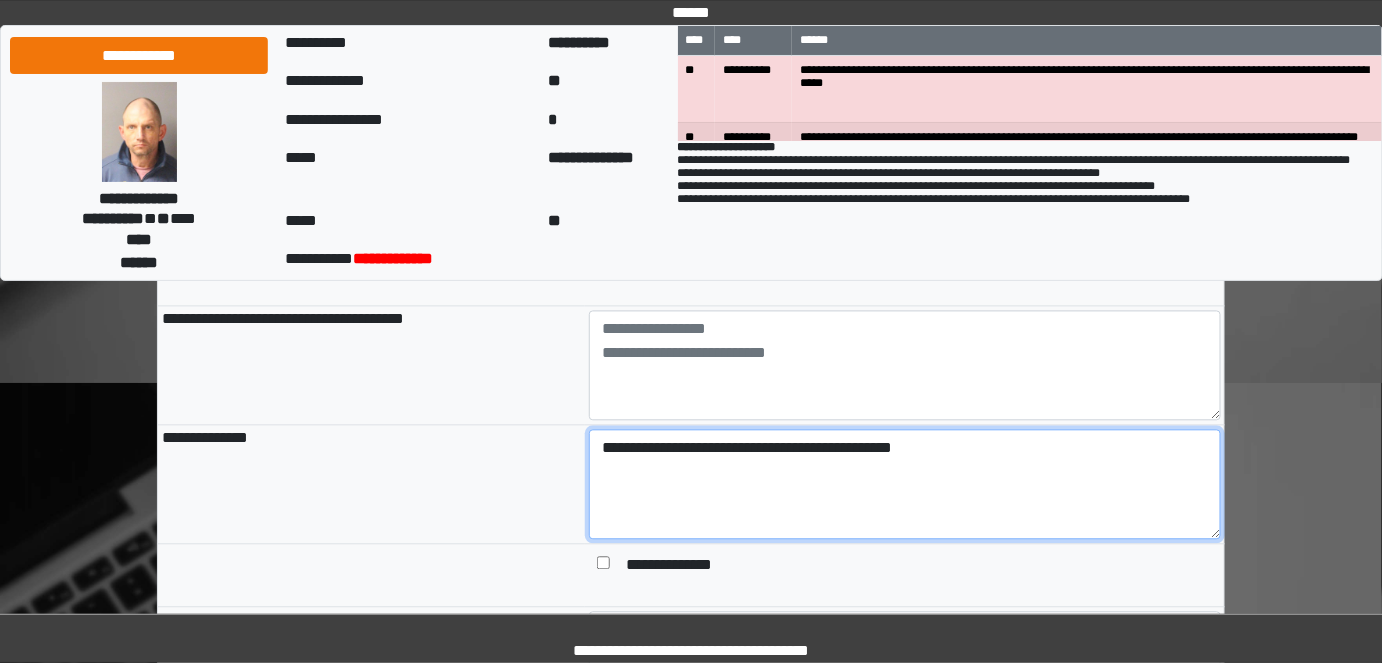 click on "**********" at bounding box center [905, 484] 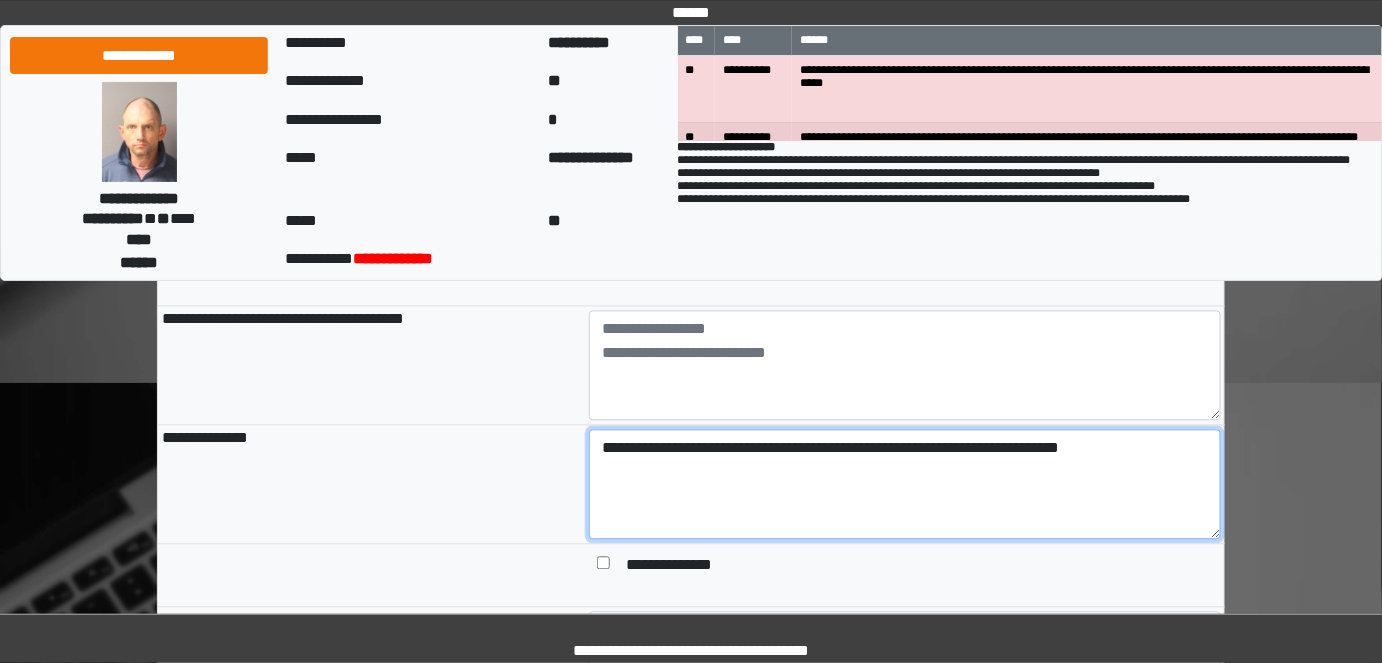 type on "**********" 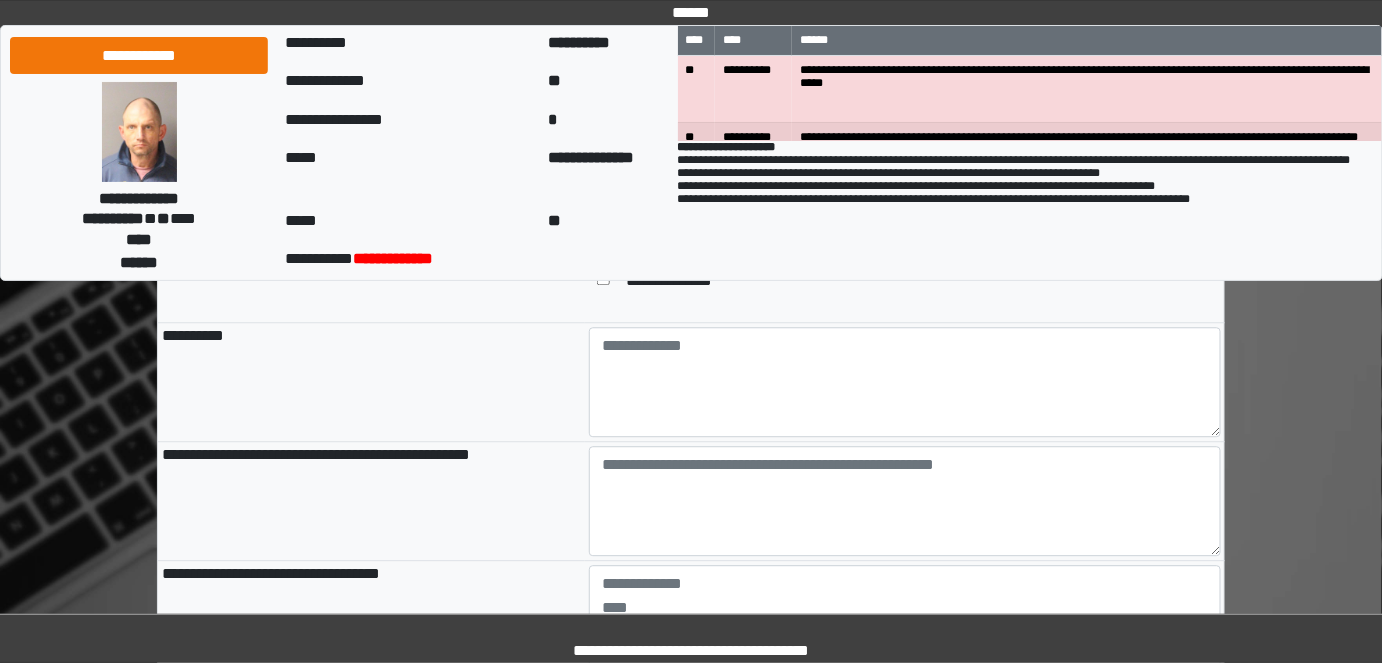 scroll, scrollTop: 1545, scrollLeft: 0, axis: vertical 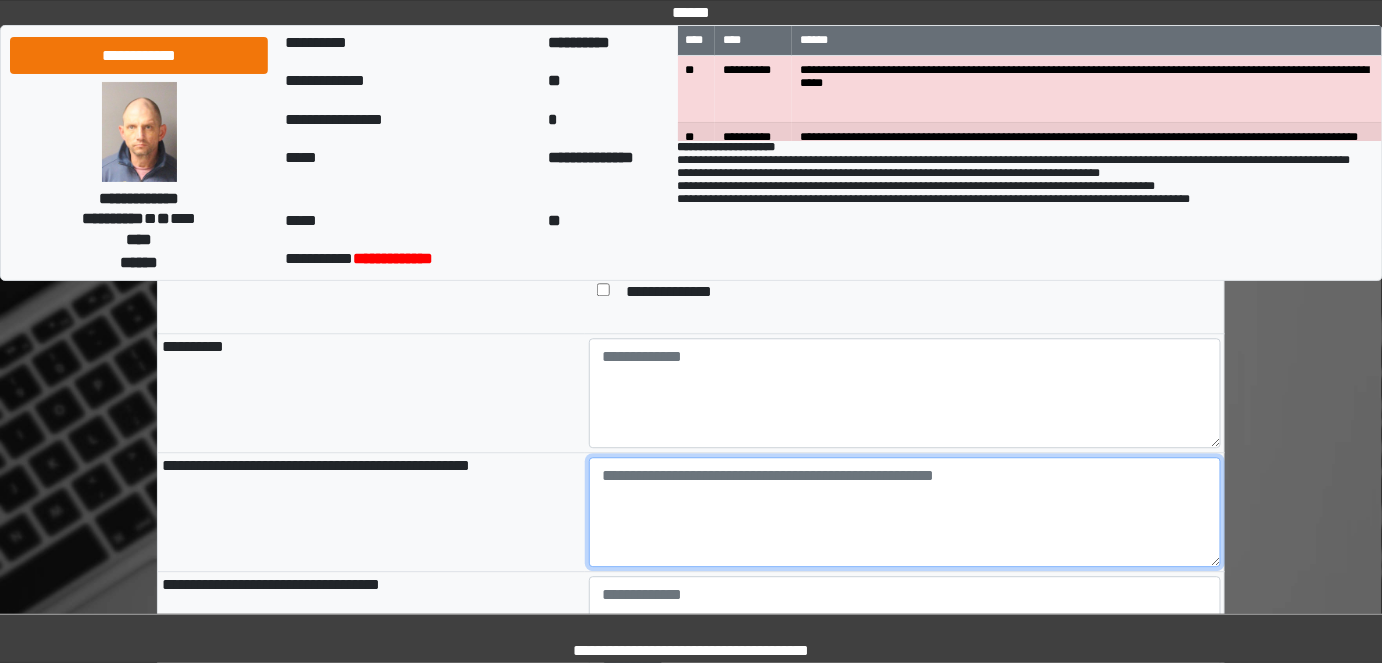 click at bounding box center (905, 512) 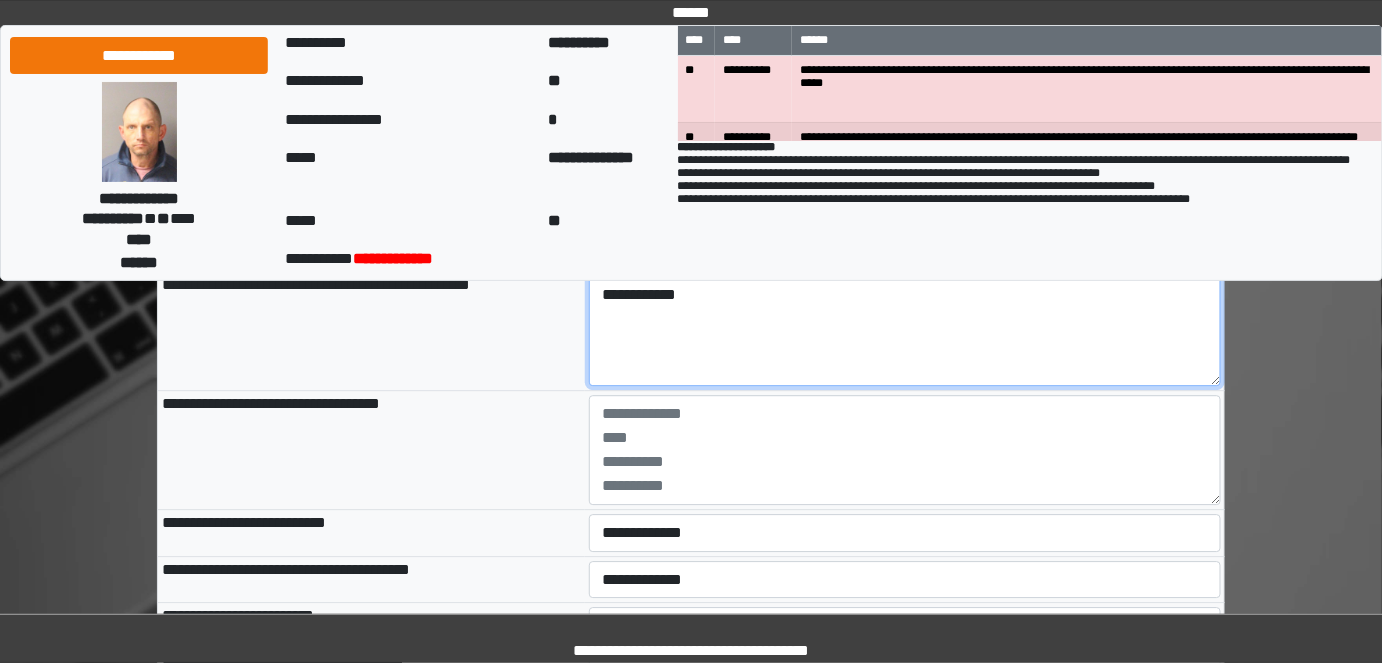 scroll, scrollTop: 1727, scrollLeft: 0, axis: vertical 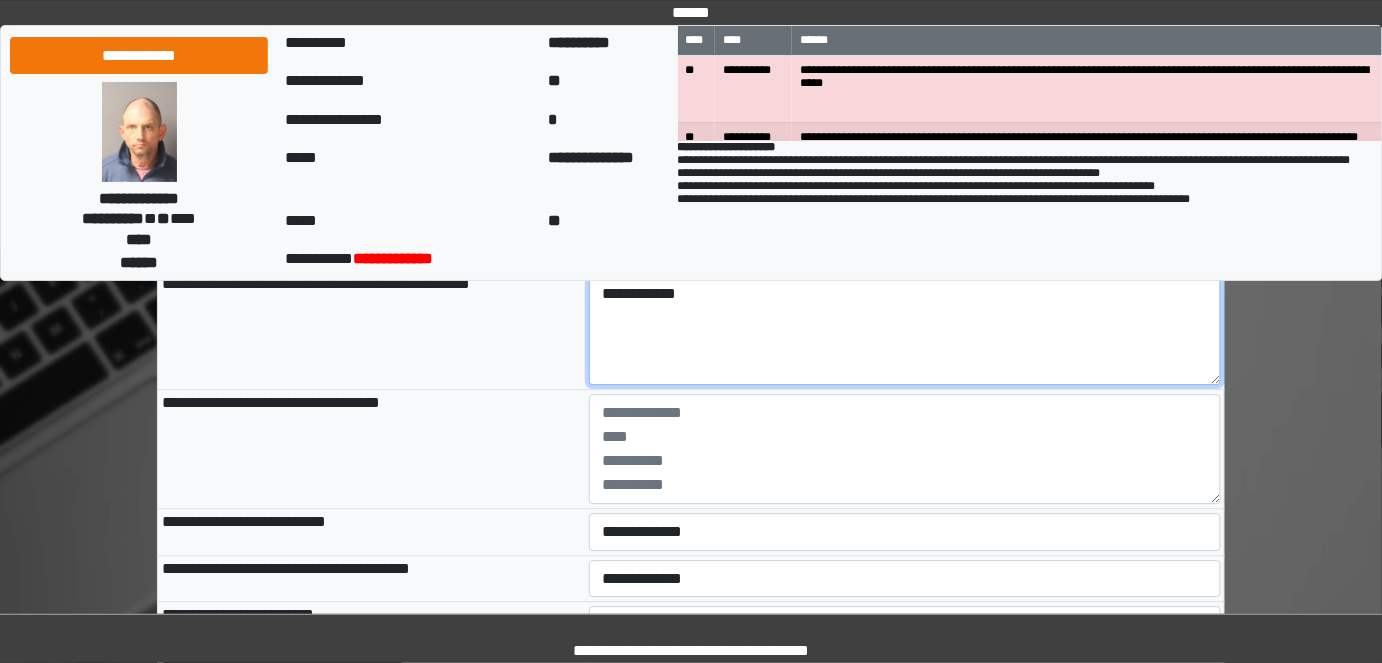 type on "**********" 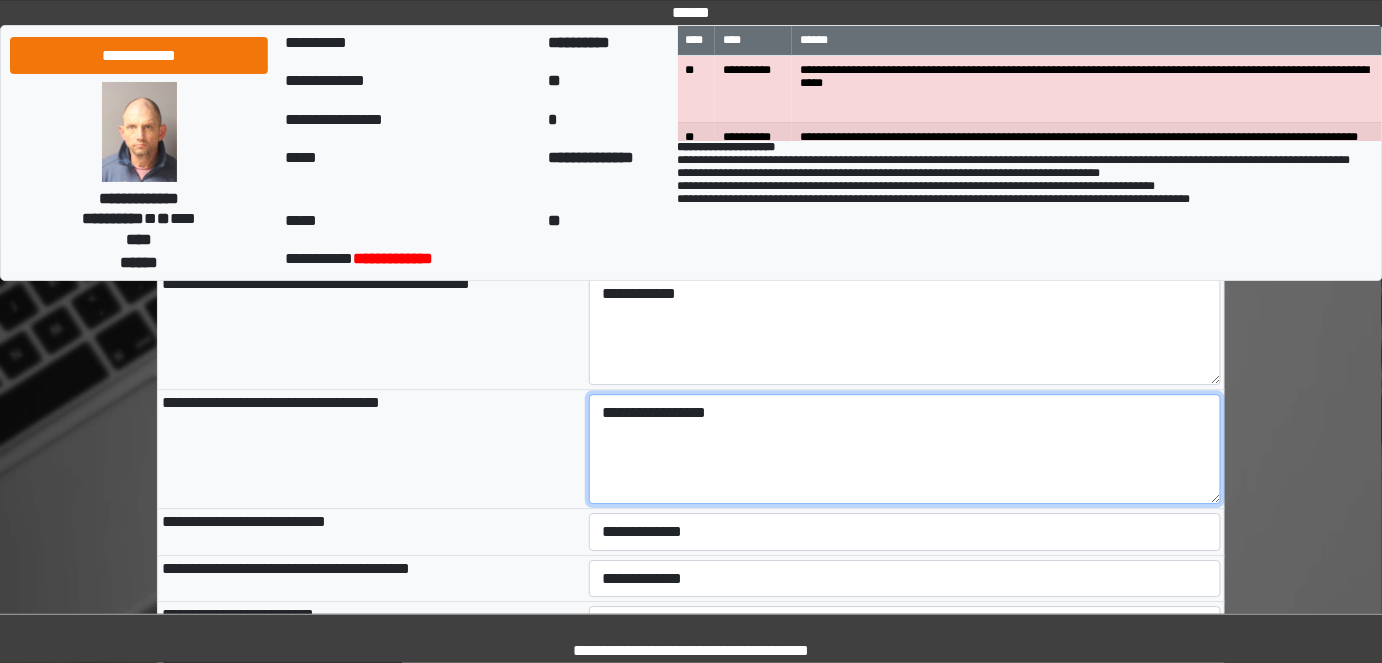 type on "**********" 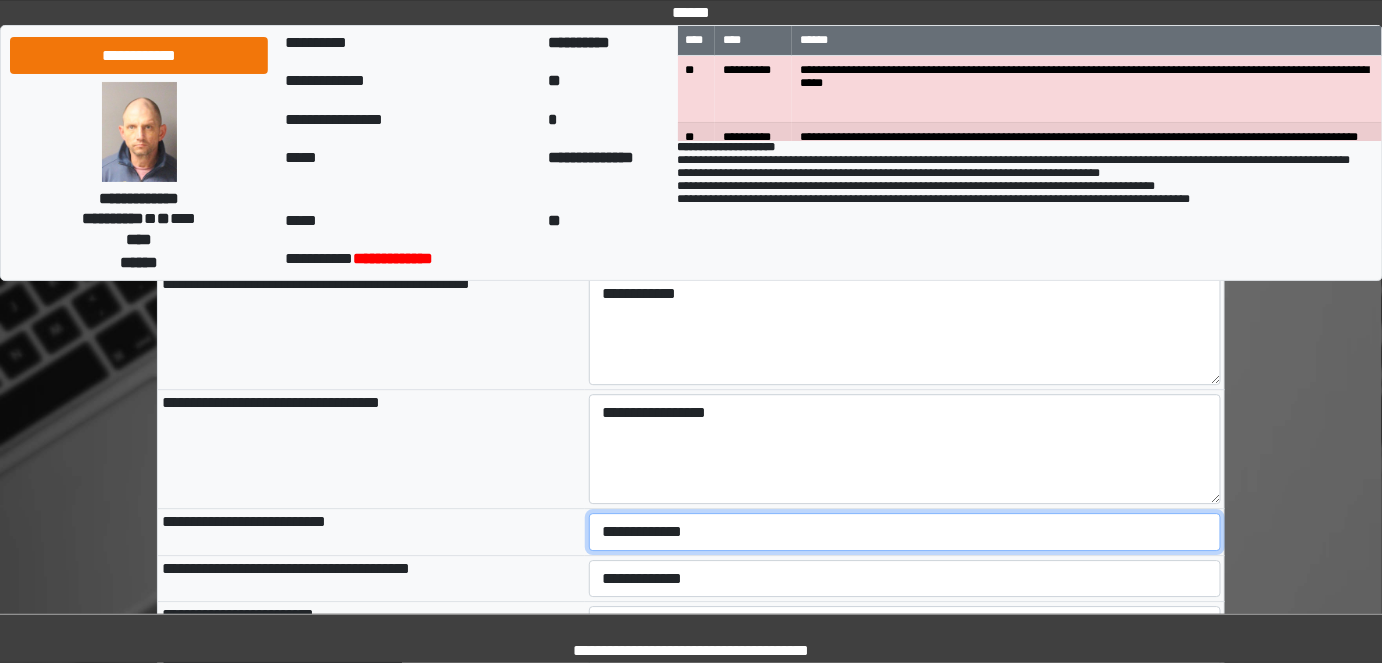 click on "**********" at bounding box center (905, 531) 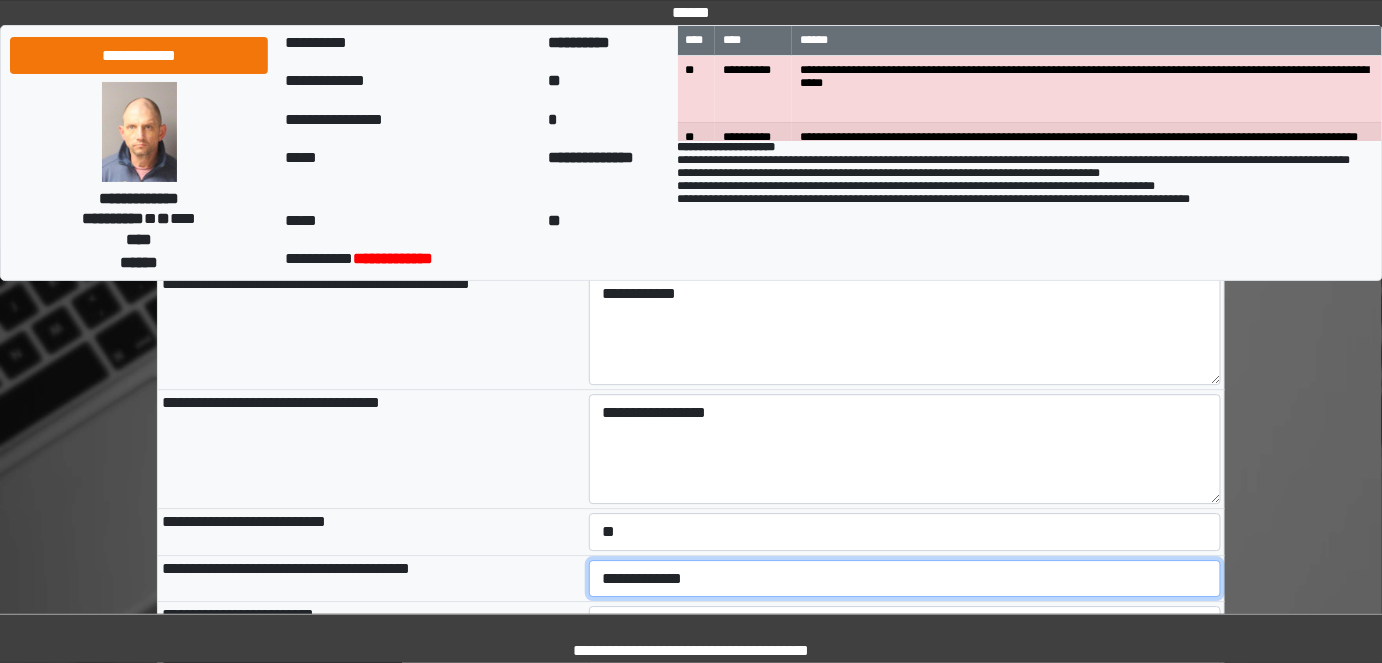 click on "**********" at bounding box center (905, 578) 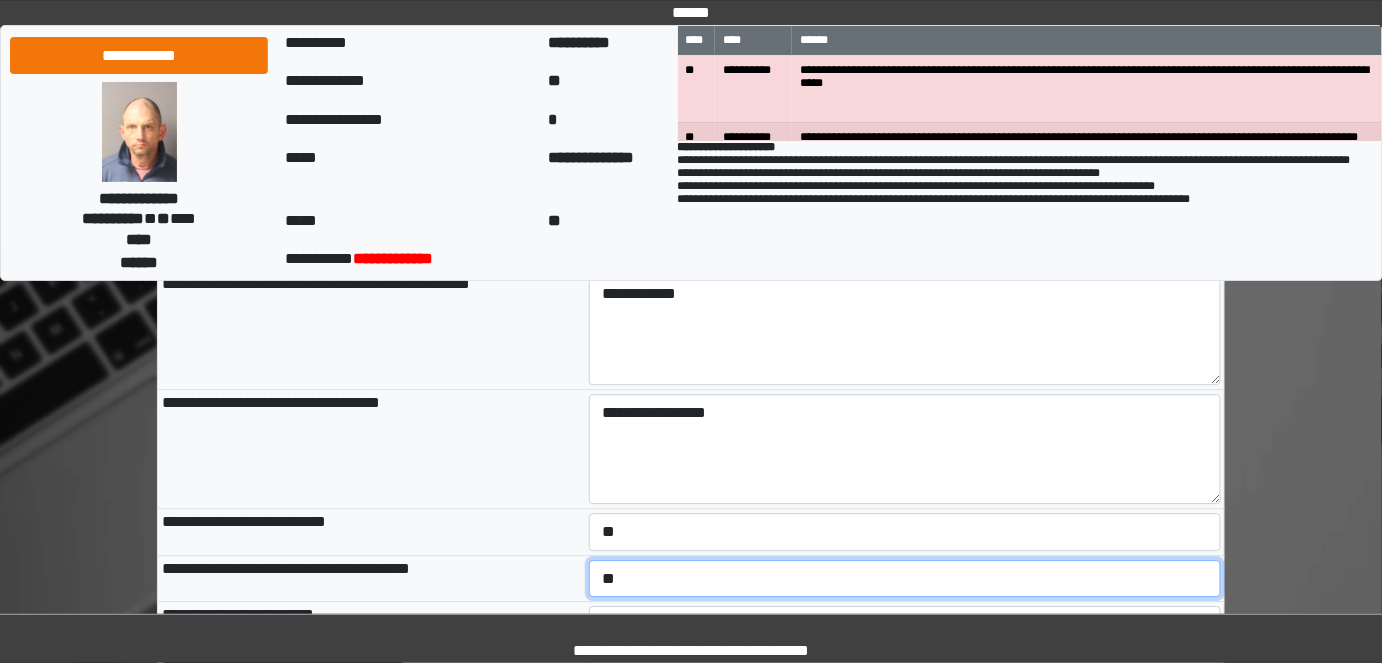 click on "**********" at bounding box center [905, 578] 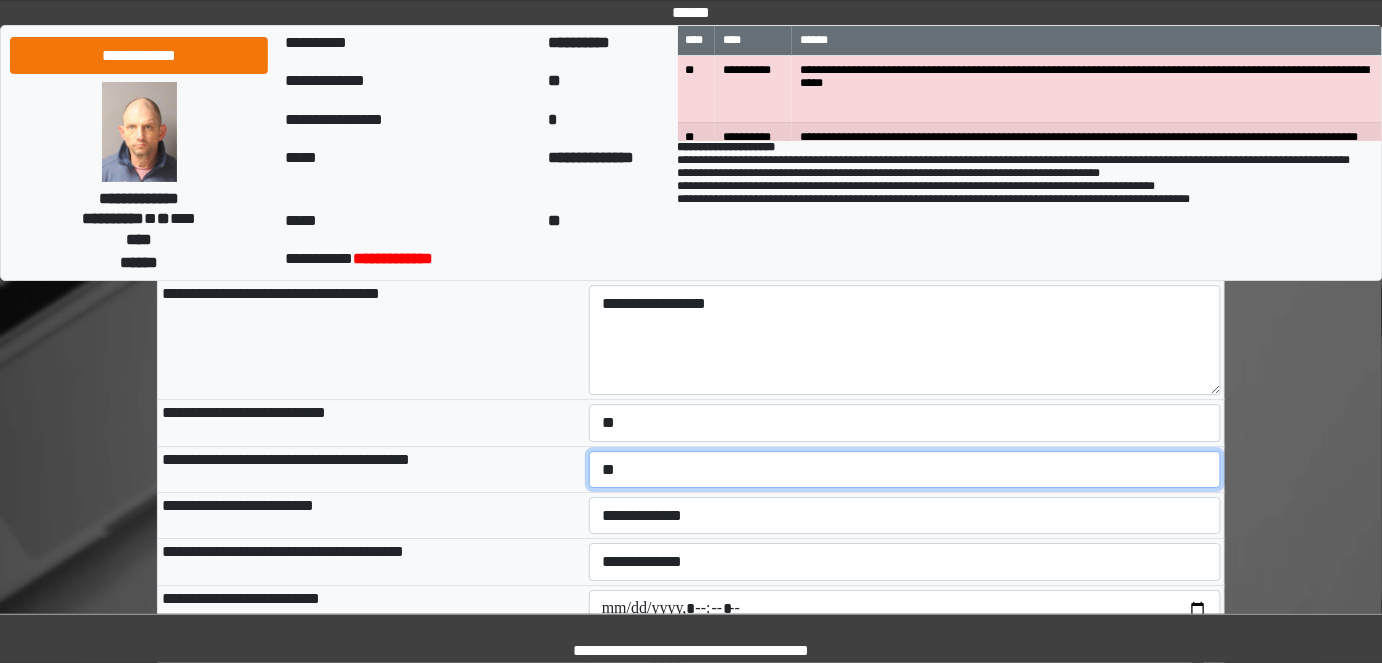 scroll, scrollTop: 1909, scrollLeft: 0, axis: vertical 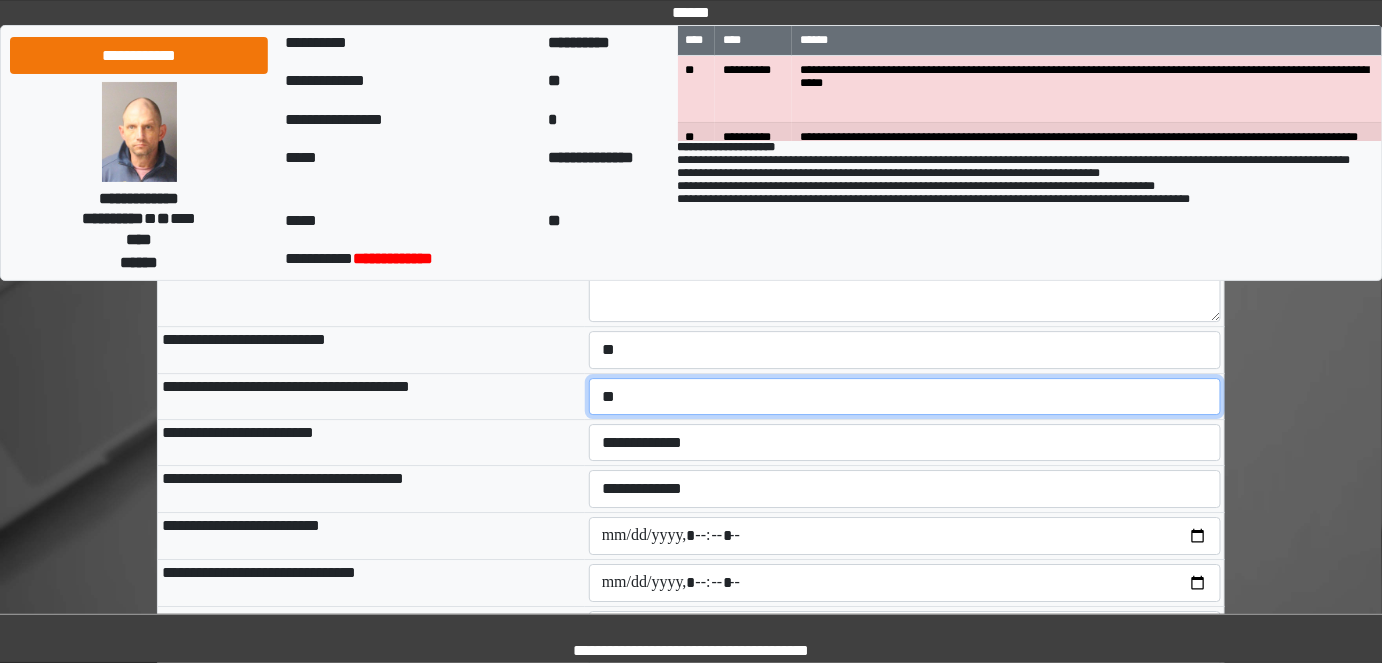 click on "**********" at bounding box center (905, 396) 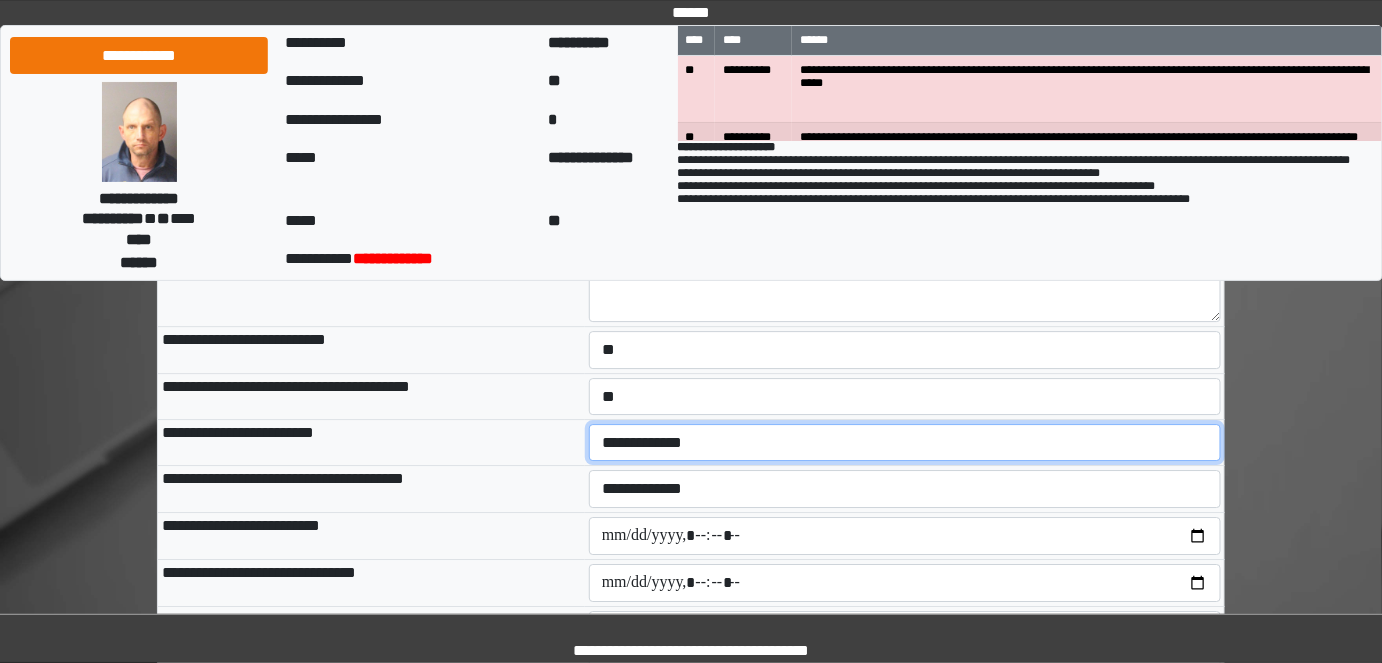 click on "**********" at bounding box center [905, 442] 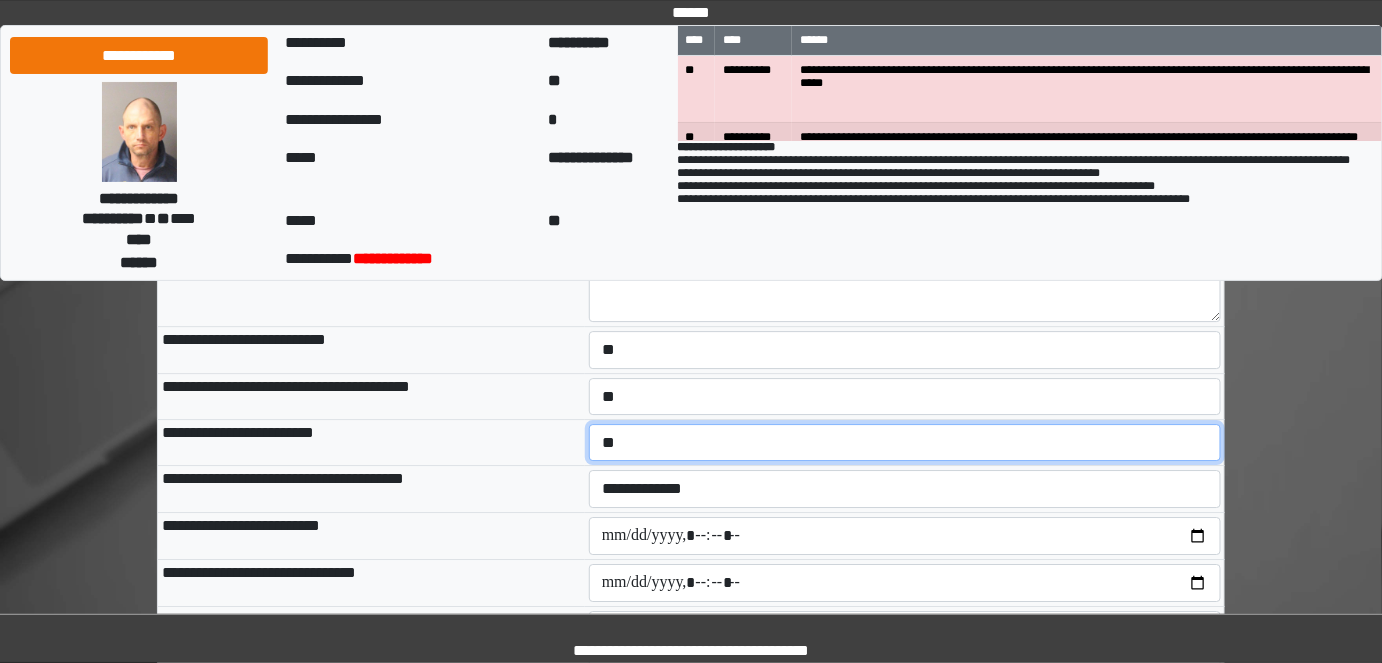 click on "**********" at bounding box center (905, 442) 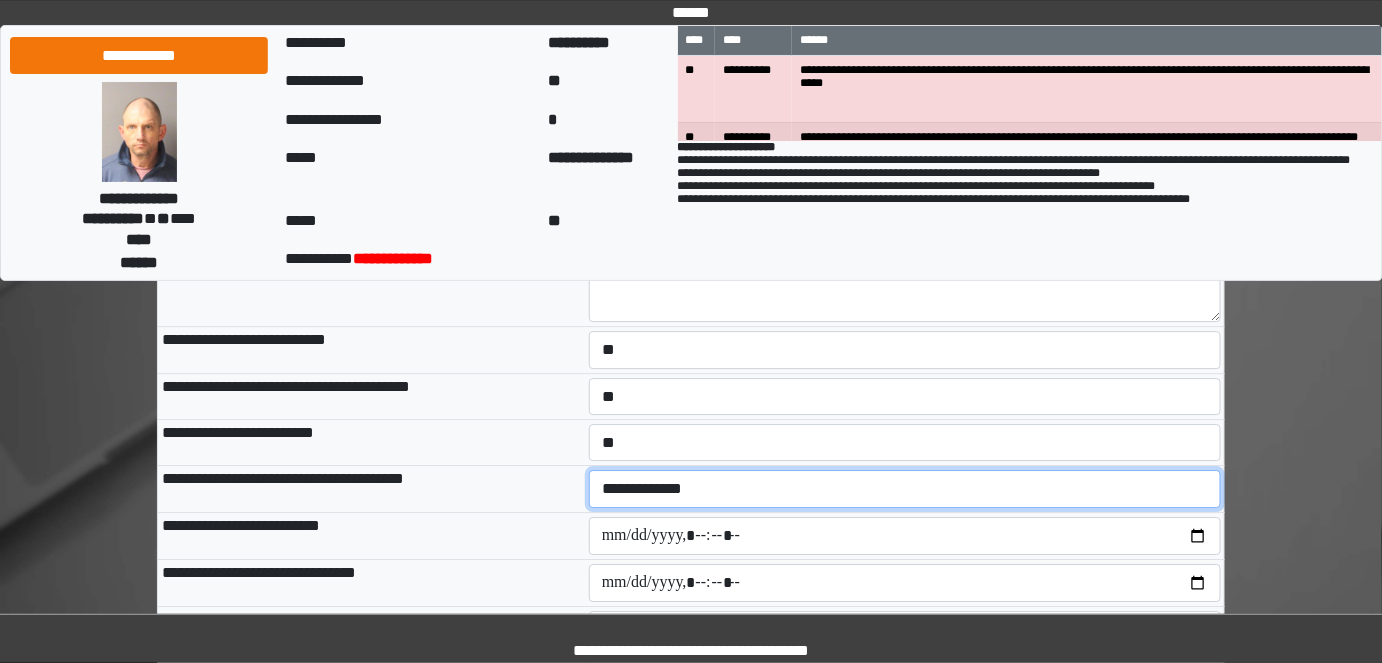 click on "**********" at bounding box center [905, 488] 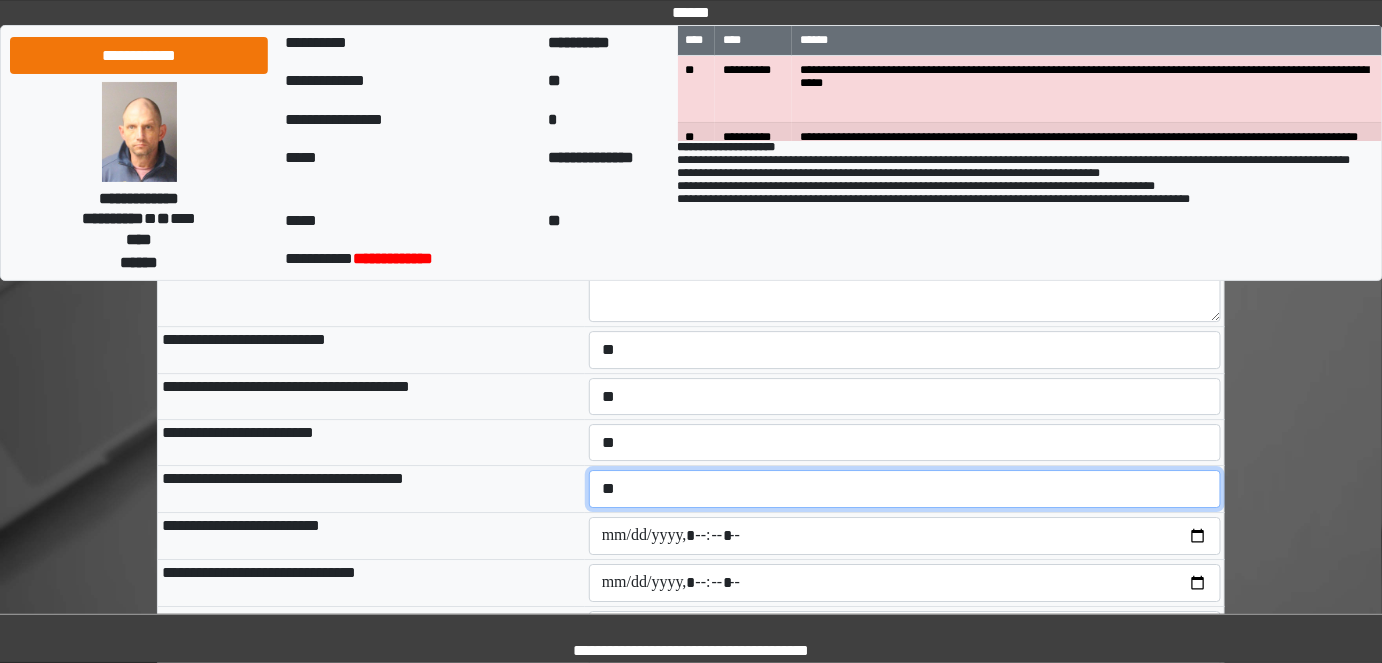 click on "**********" at bounding box center (905, 488) 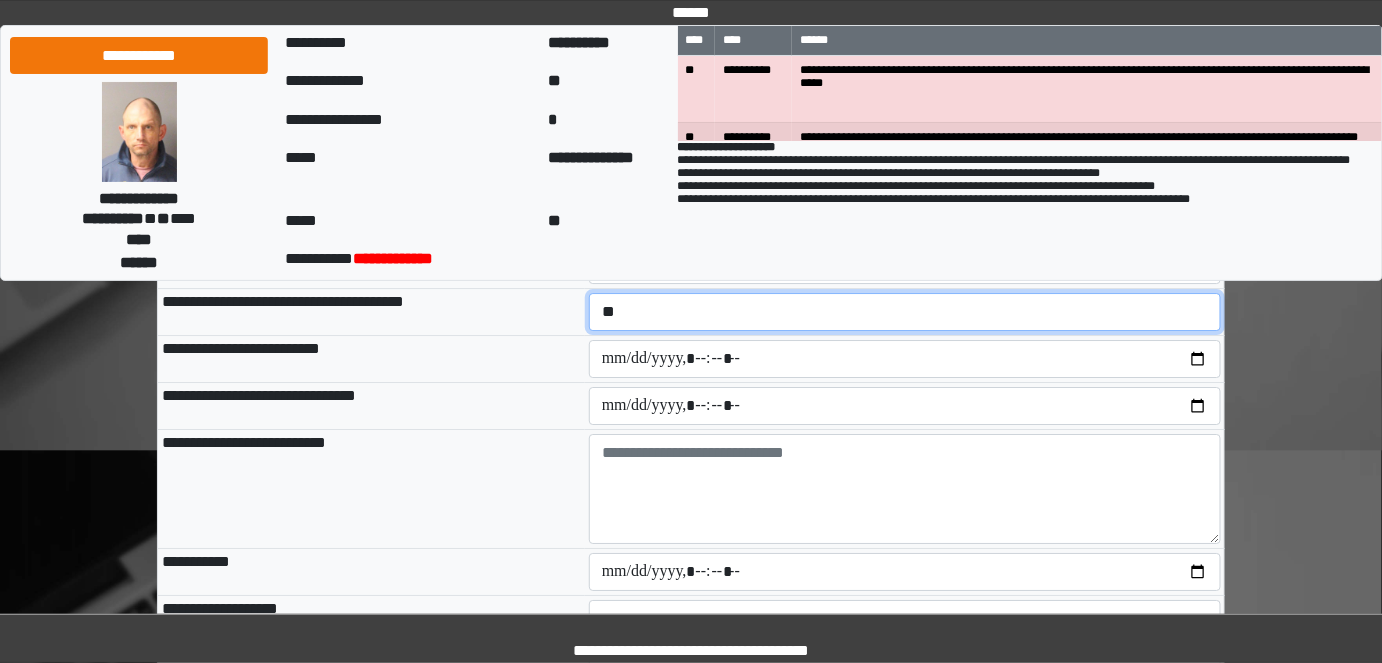 scroll, scrollTop: 2090, scrollLeft: 0, axis: vertical 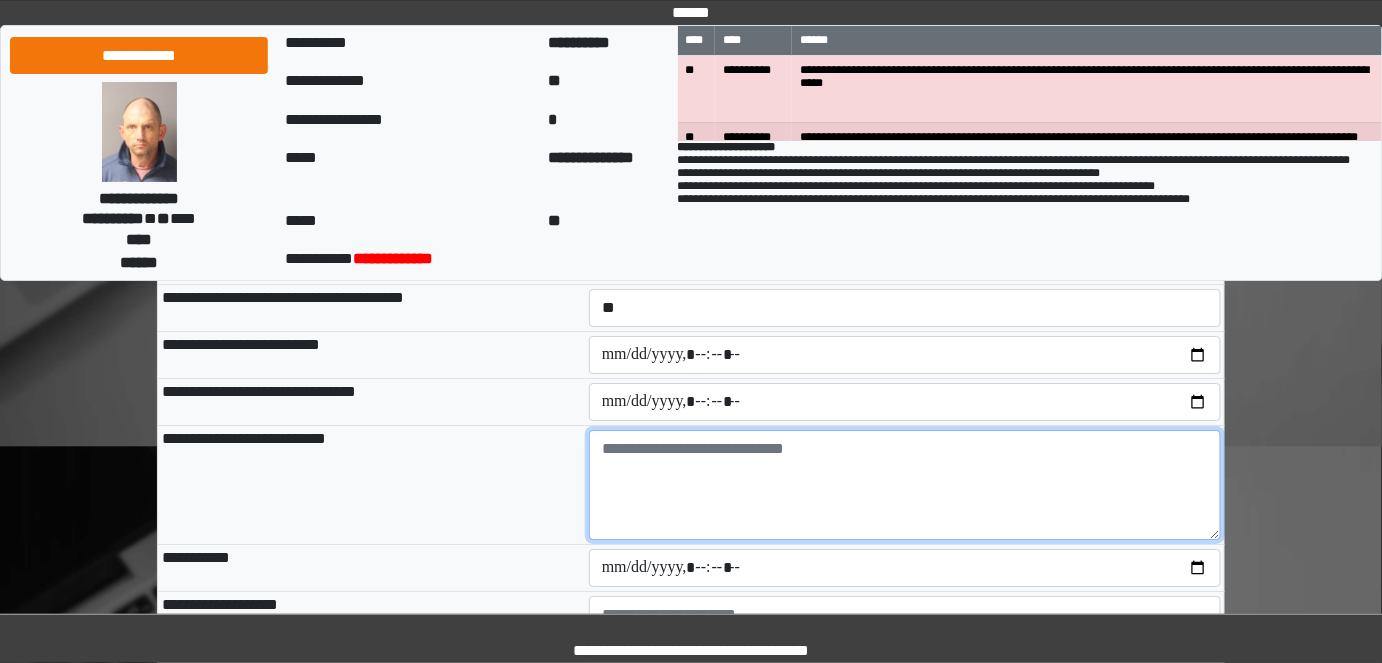 click at bounding box center [905, 485] 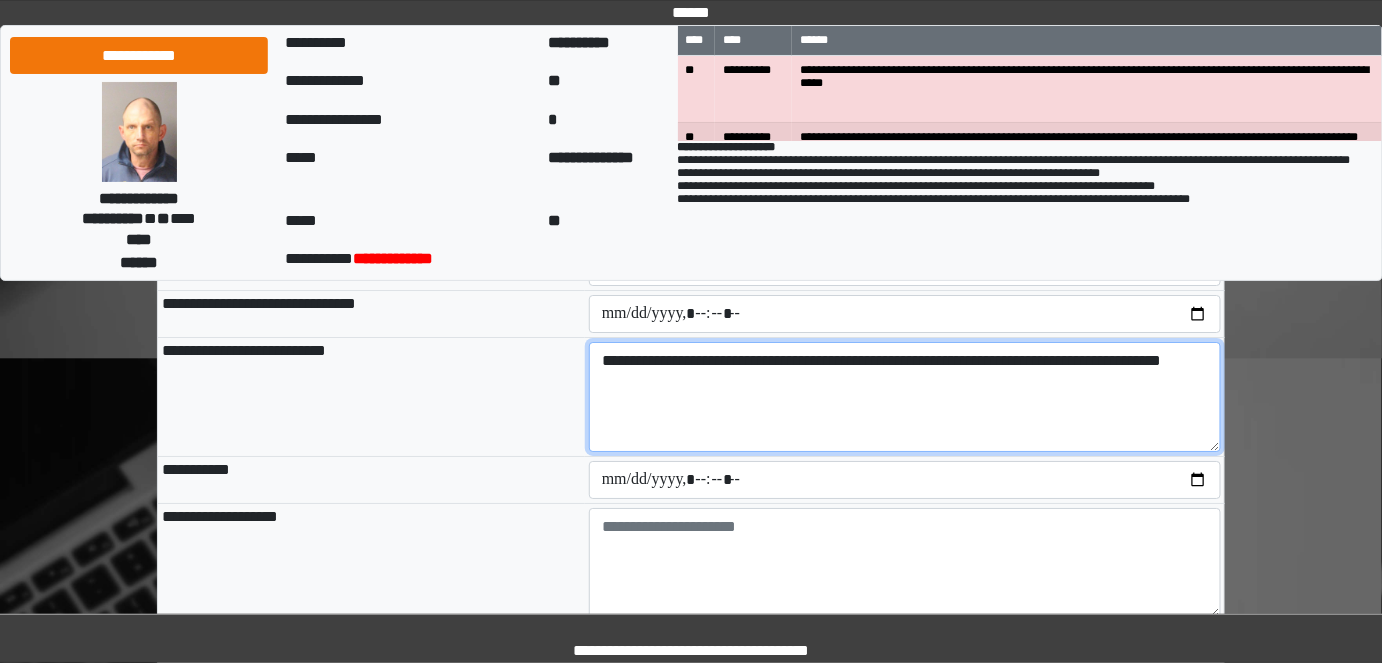scroll, scrollTop: 2181, scrollLeft: 0, axis: vertical 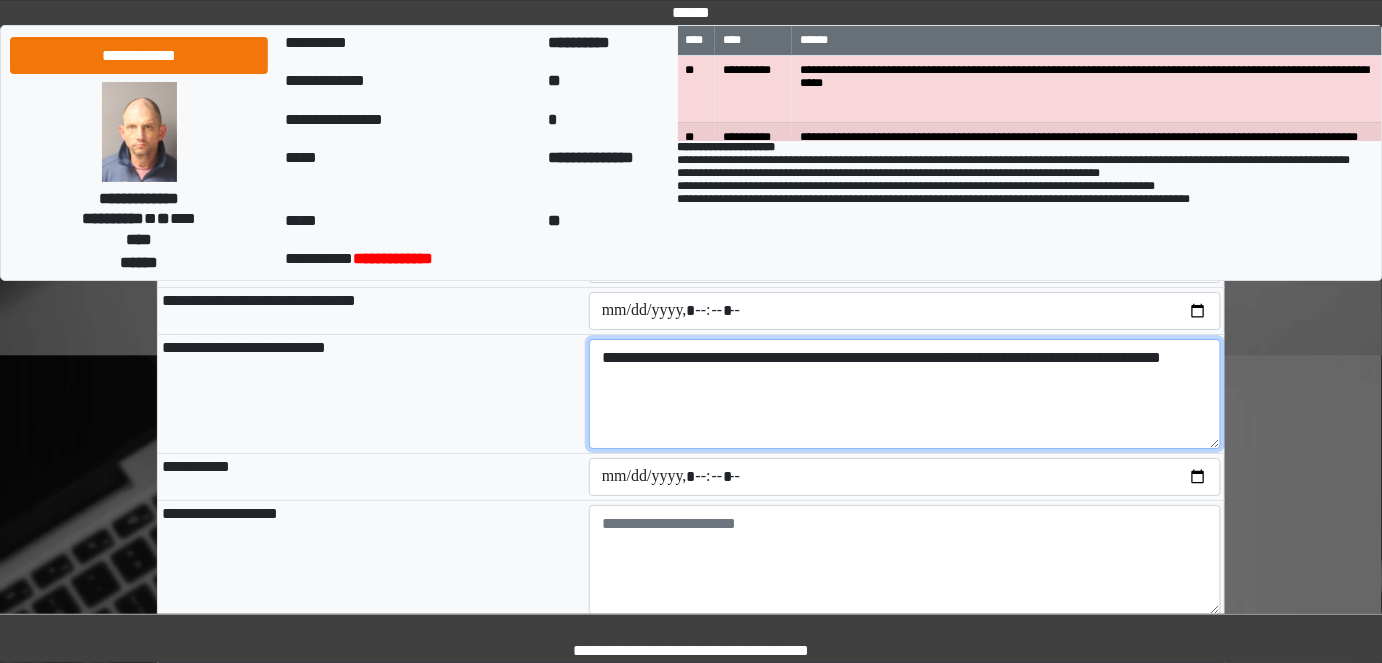 type on "**********" 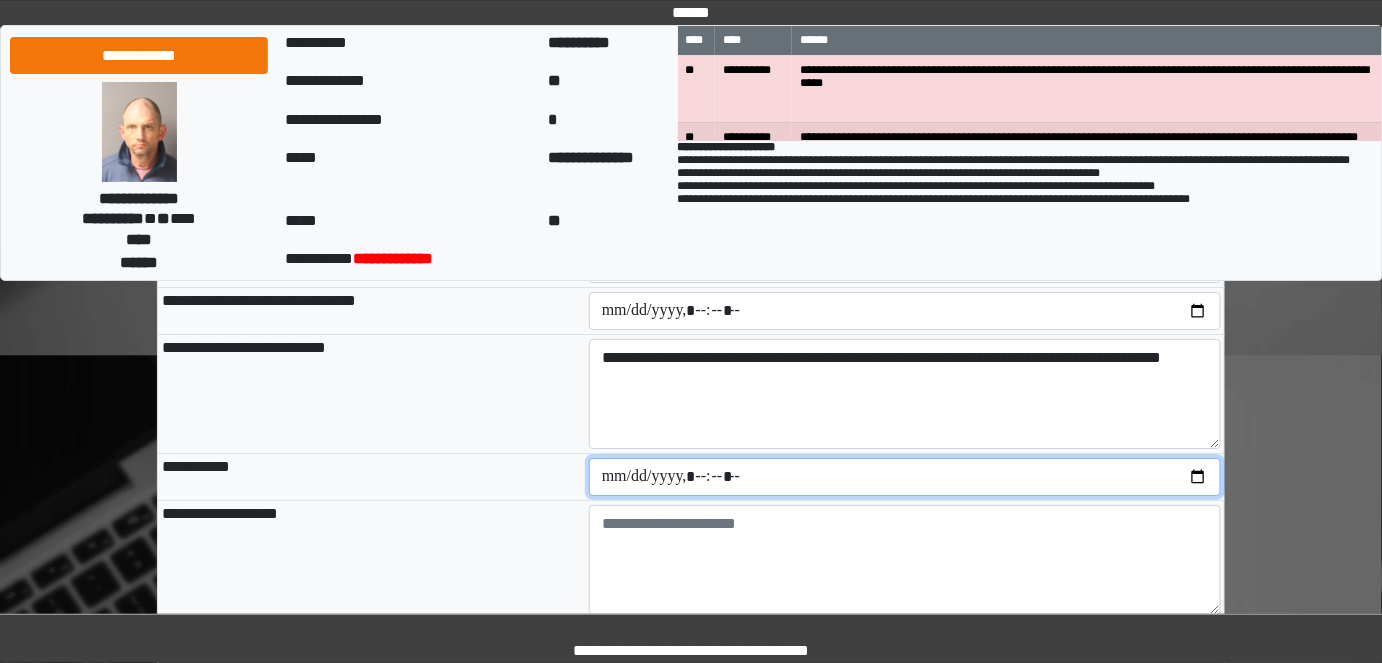 click at bounding box center [905, 477] 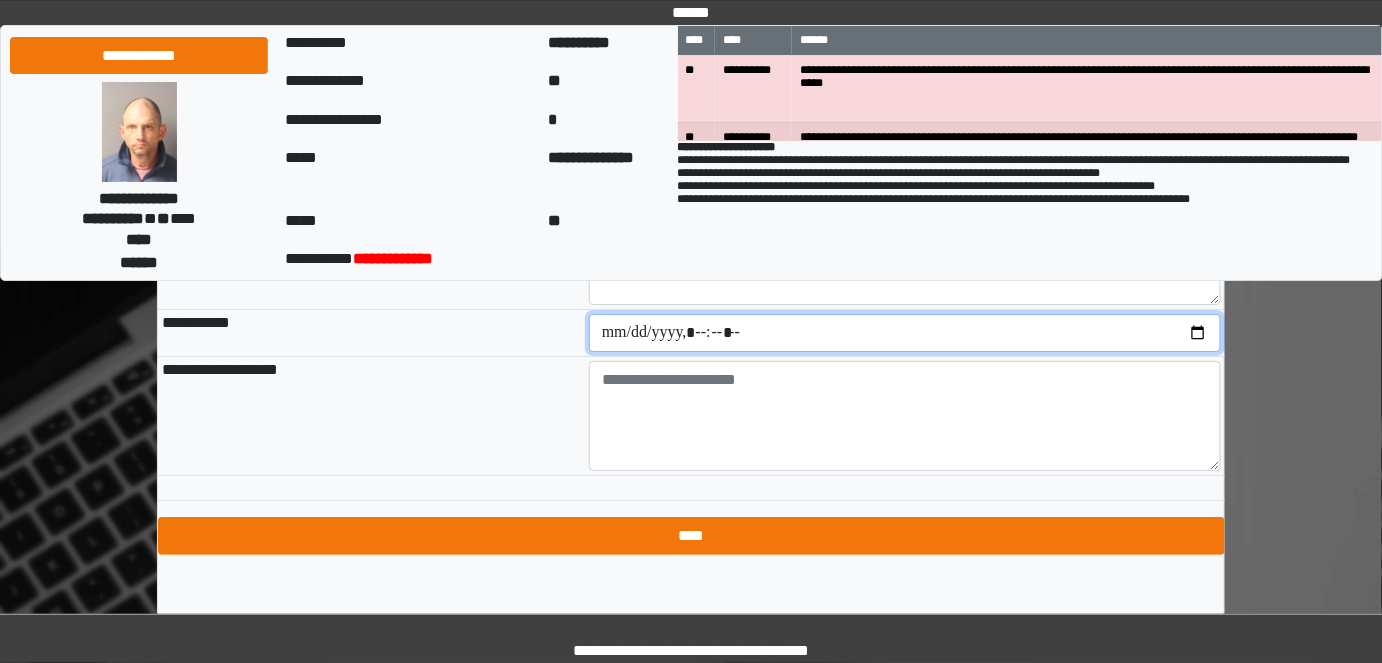 scroll, scrollTop: 2343, scrollLeft: 0, axis: vertical 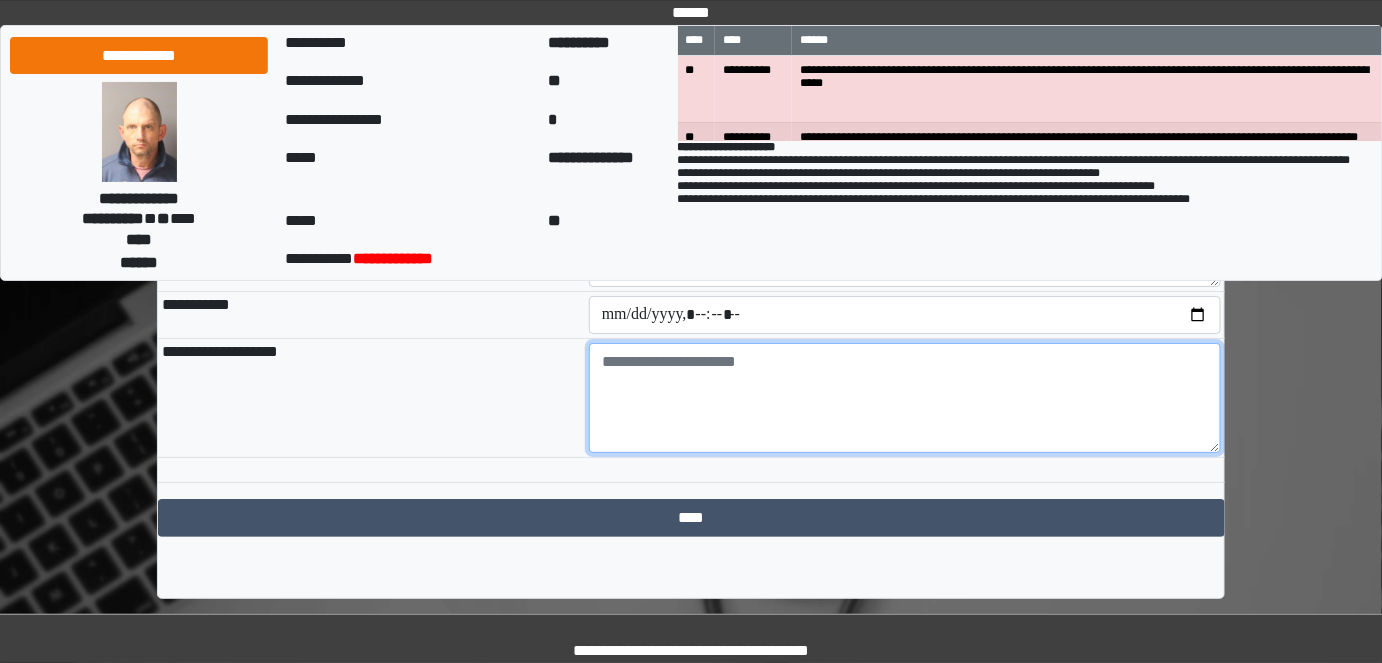 click at bounding box center (905, 398) 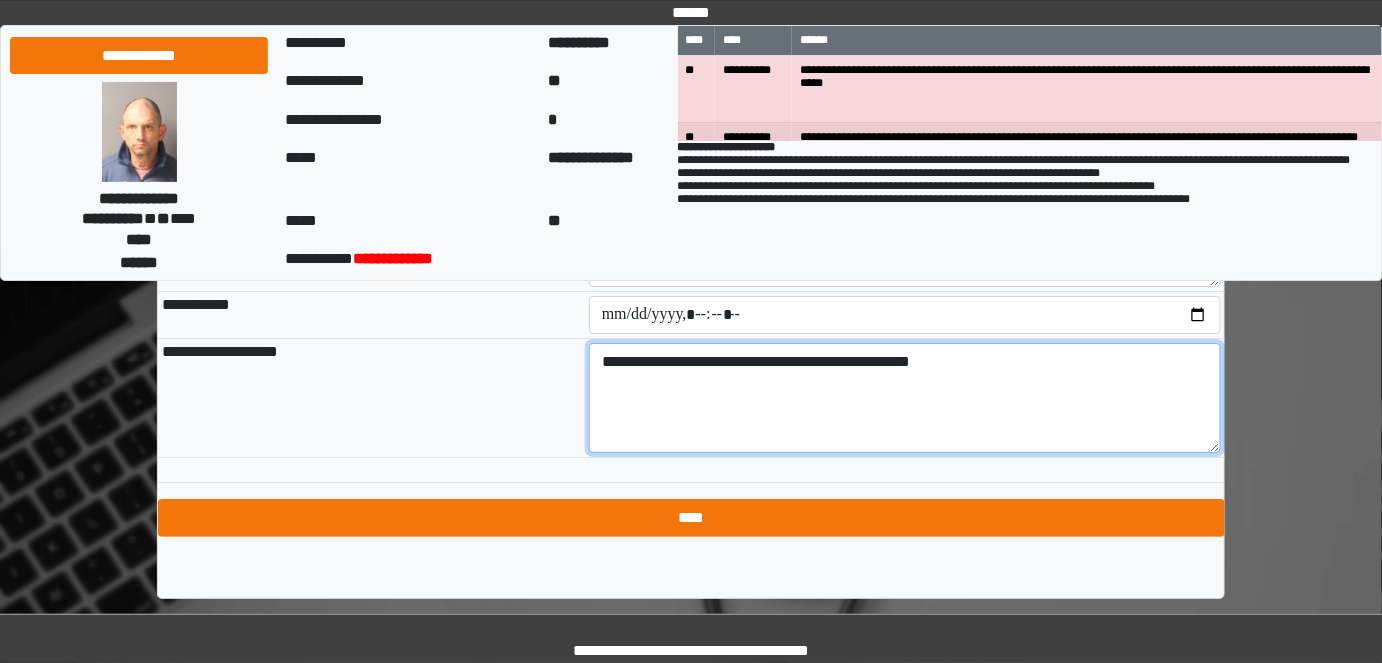 type on "**********" 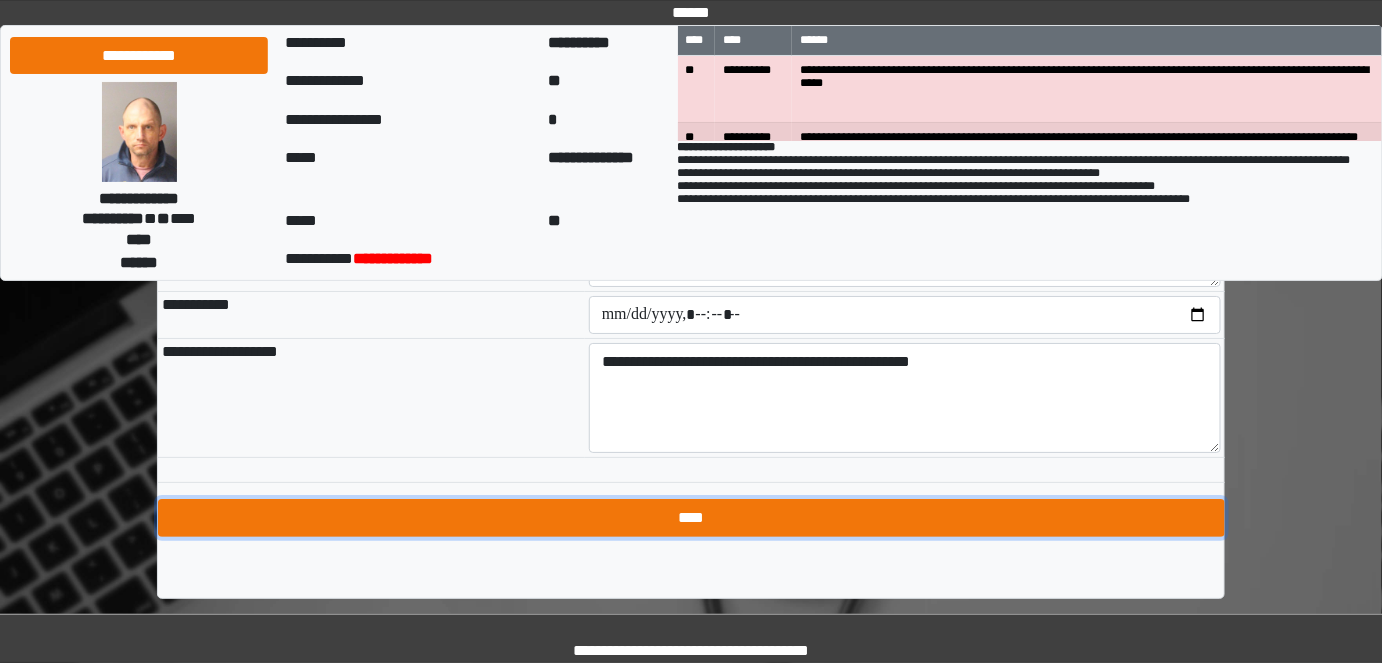 click on "****" at bounding box center [691, 518] 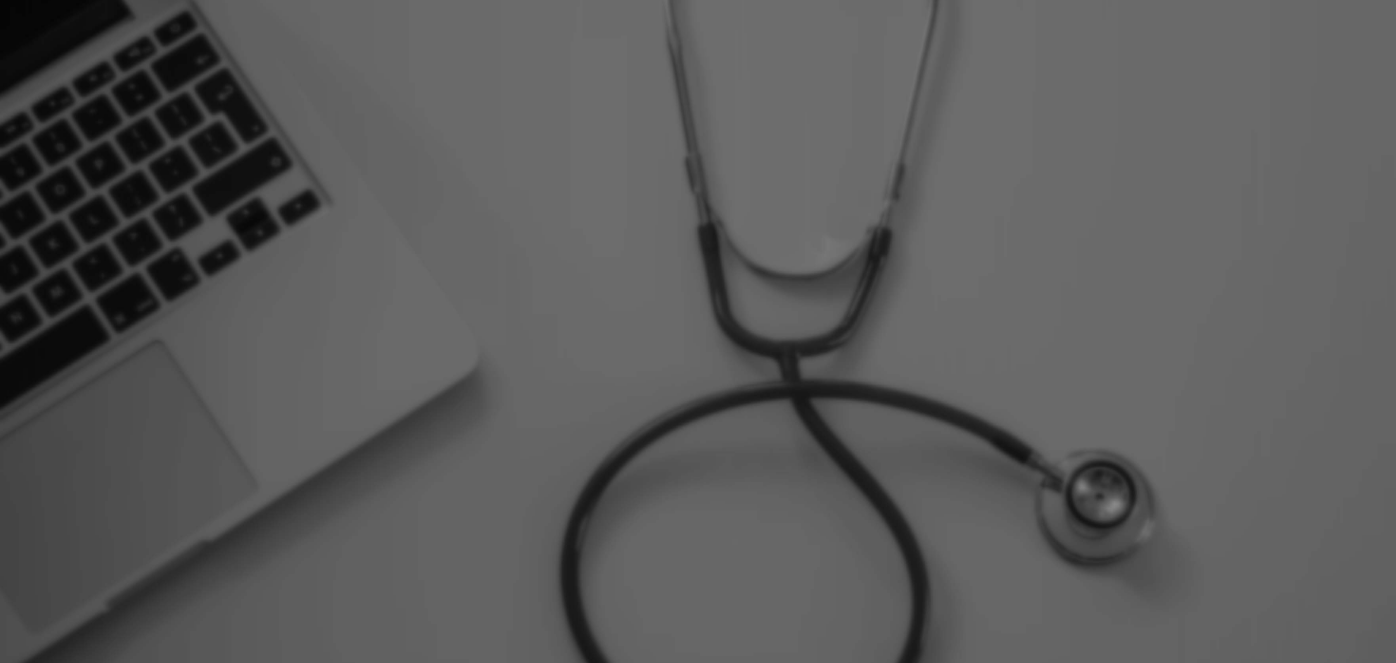 scroll, scrollTop: 0, scrollLeft: 0, axis: both 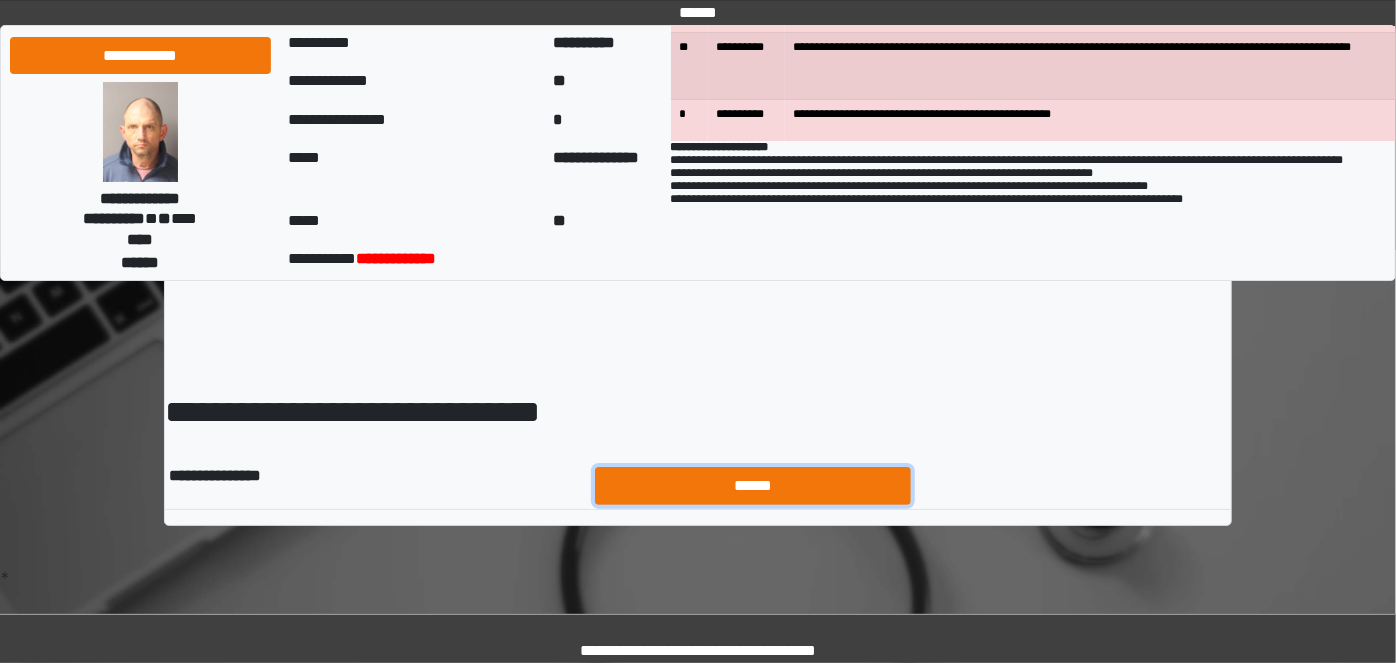 click on "******" at bounding box center (753, 485) 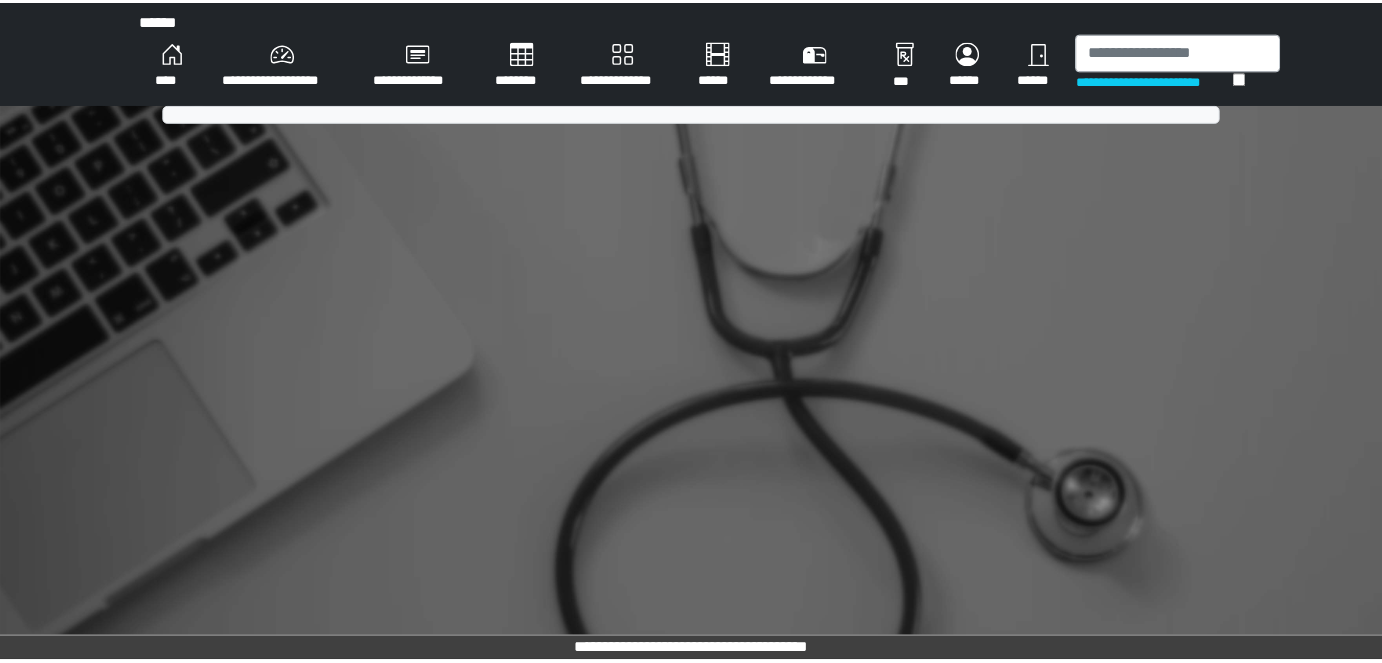 scroll, scrollTop: 0, scrollLeft: 0, axis: both 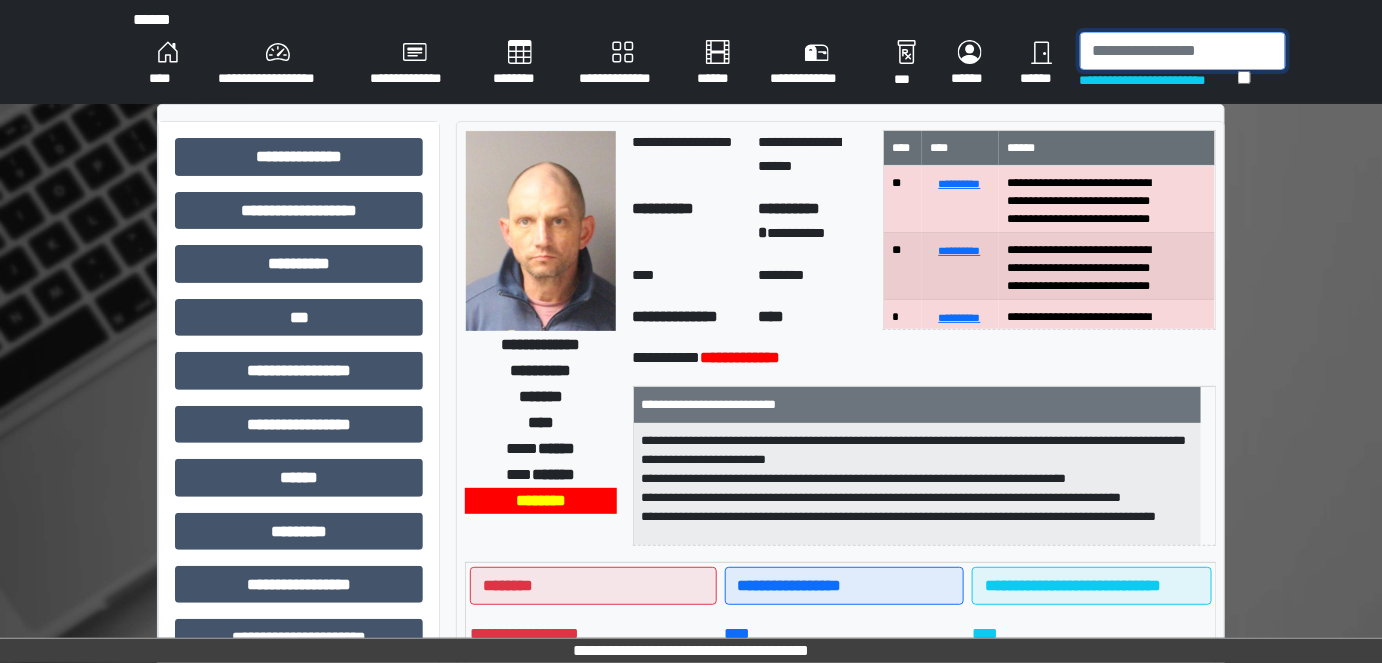 click at bounding box center [1183, 51] 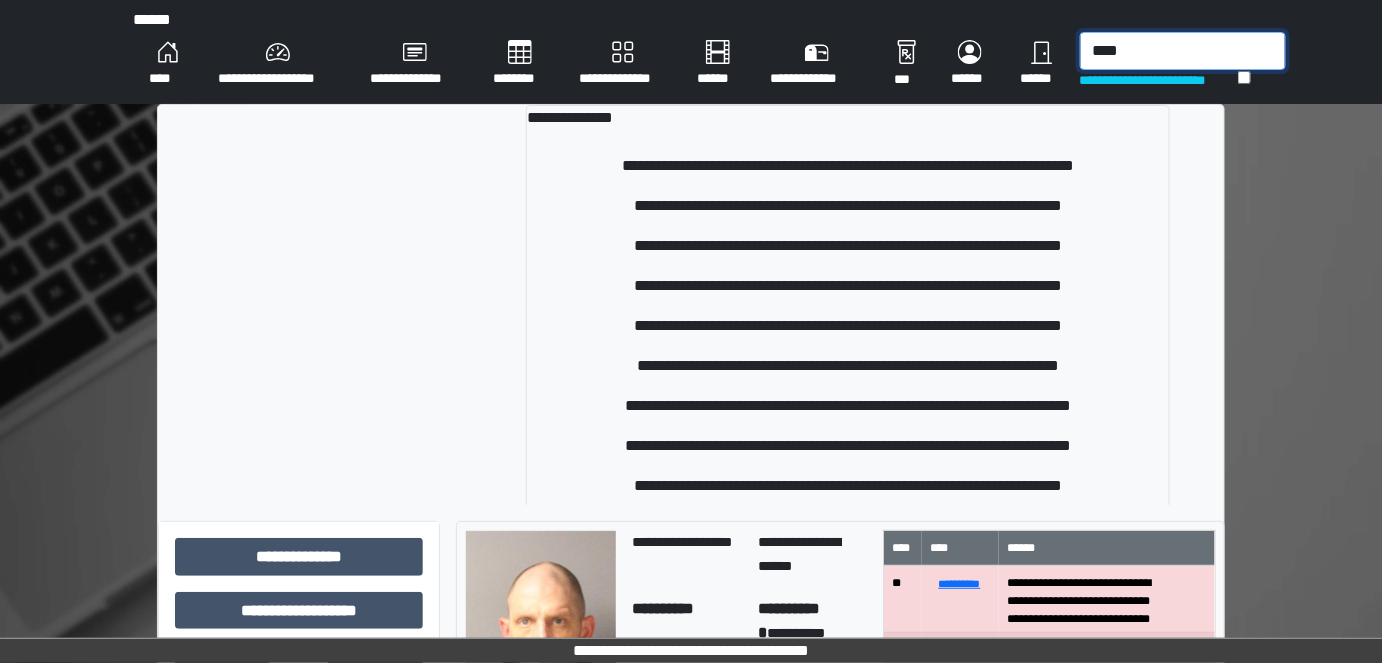 type on "*****" 